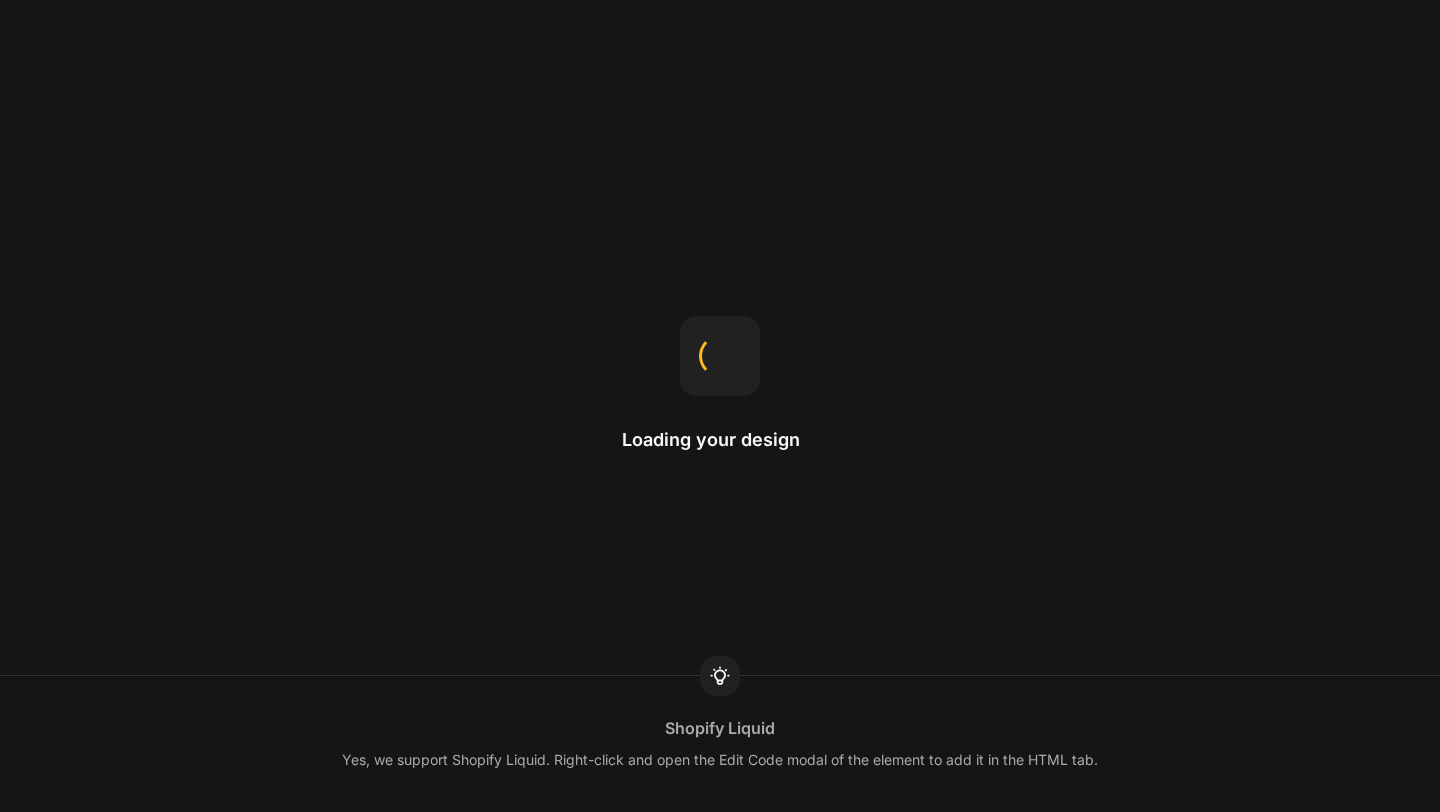 scroll, scrollTop: 0, scrollLeft: 0, axis: both 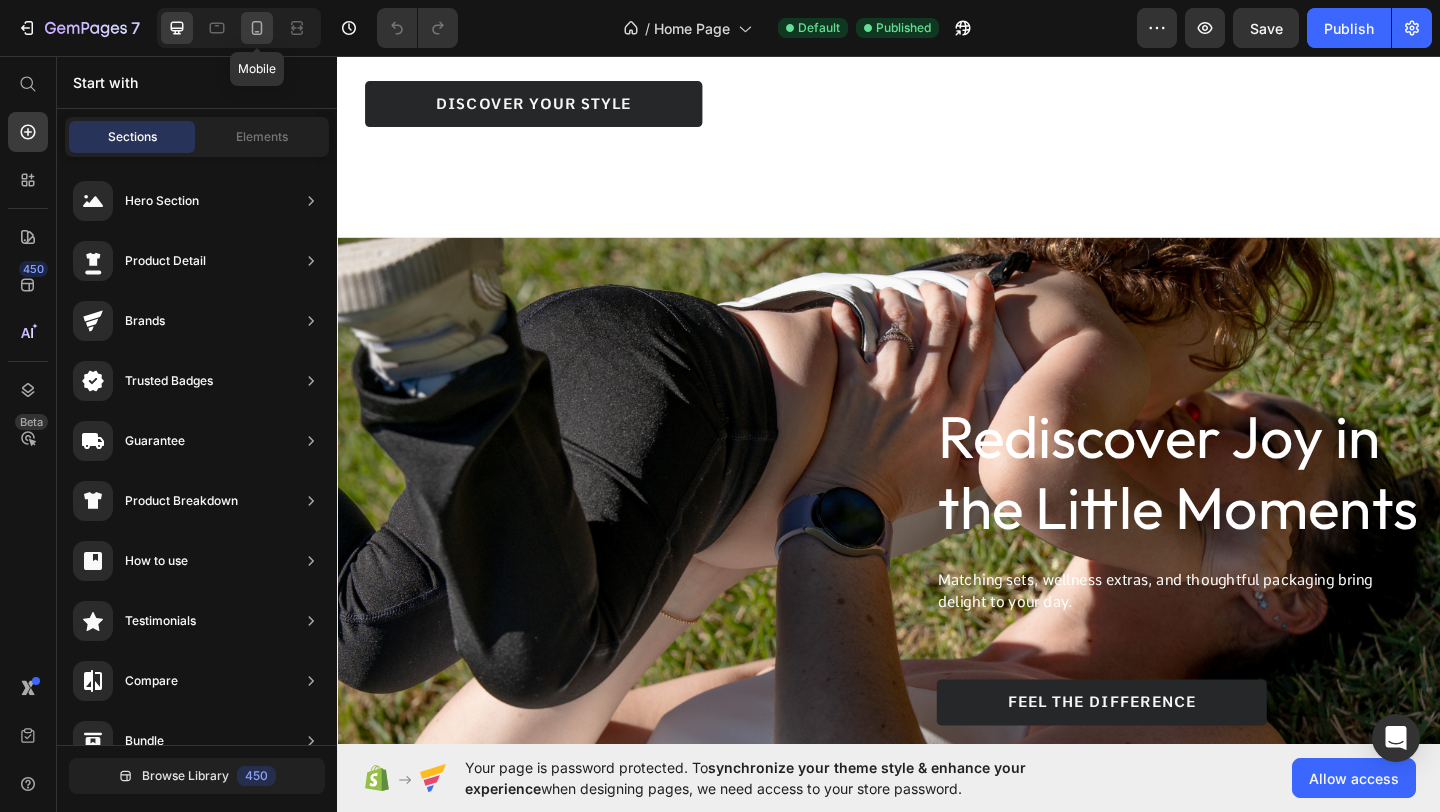 click 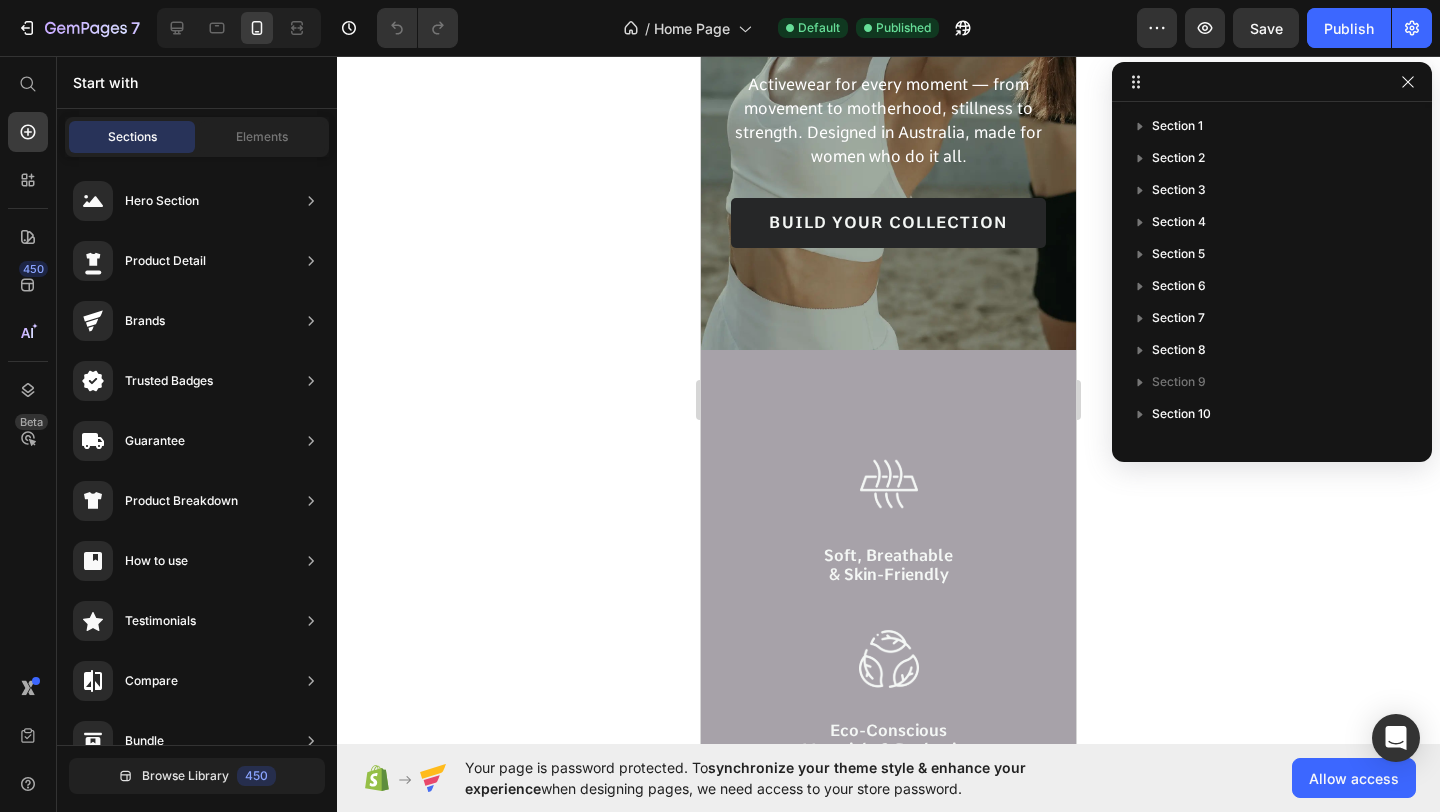 scroll, scrollTop: 0, scrollLeft: 0, axis: both 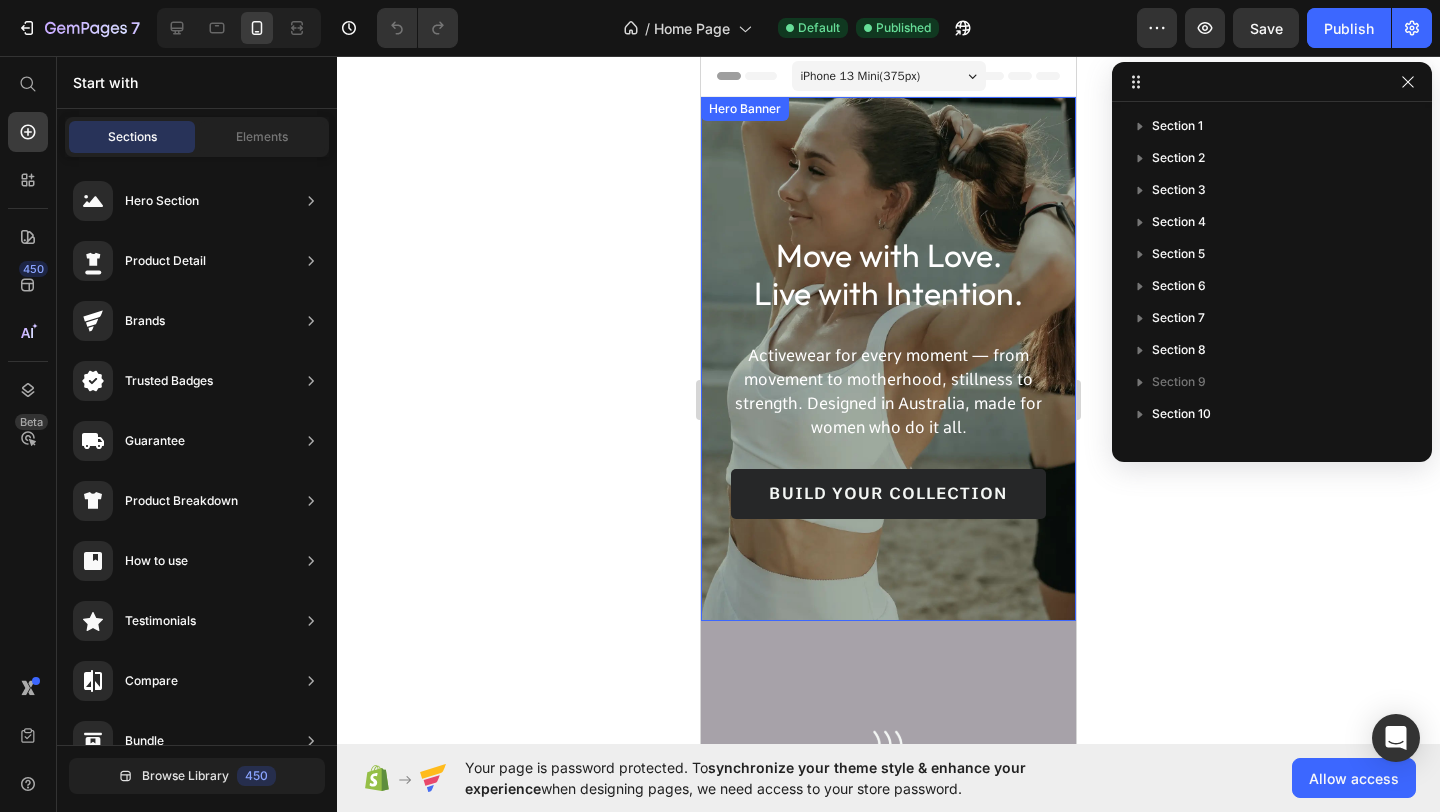 click on "Move with Love.  Live with Intention. Heading Activewear for every moment — from movement to motherhood, stillness to strength. Designed in Australia, made for women who do it all. Text Block build your collection Button" at bounding box center [888, 359] 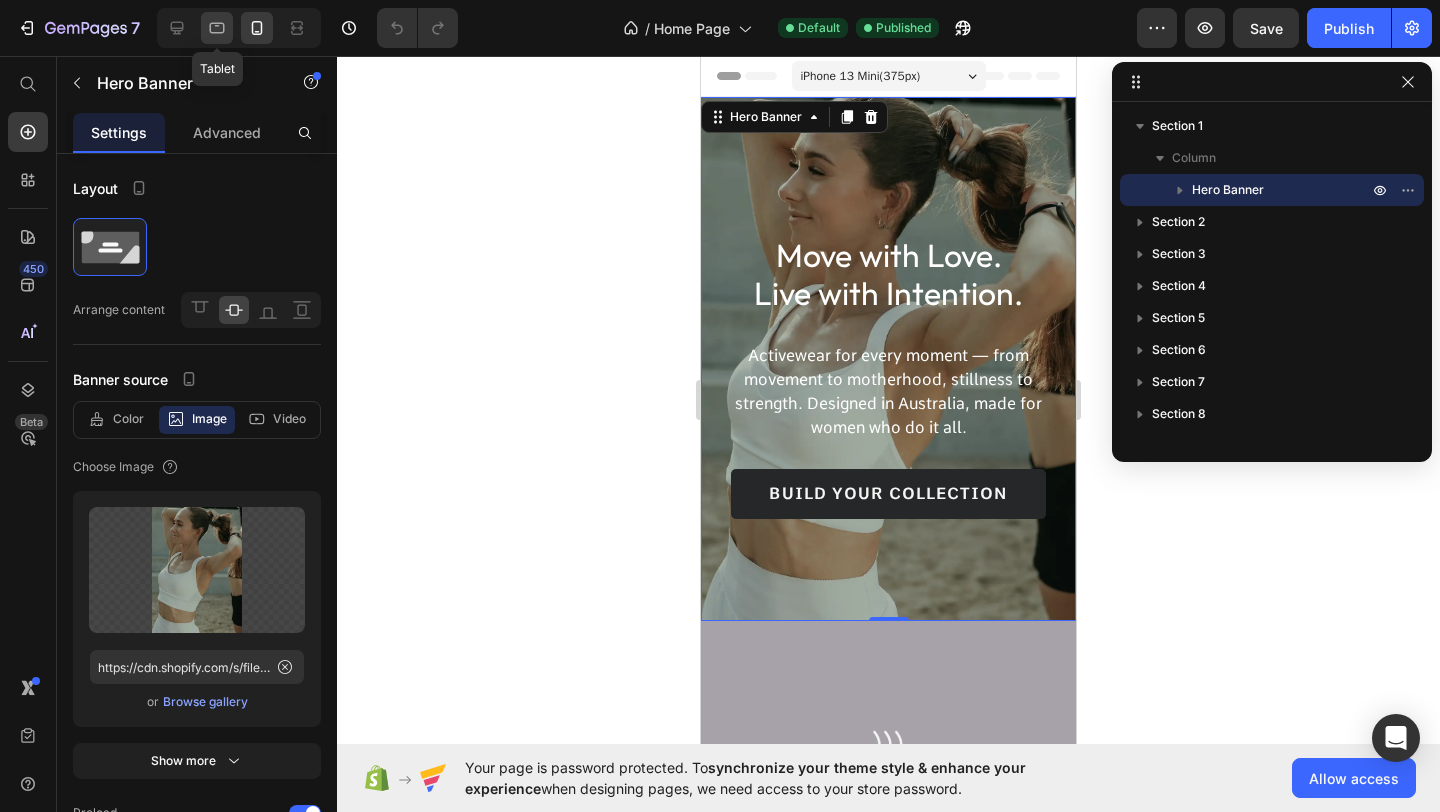click 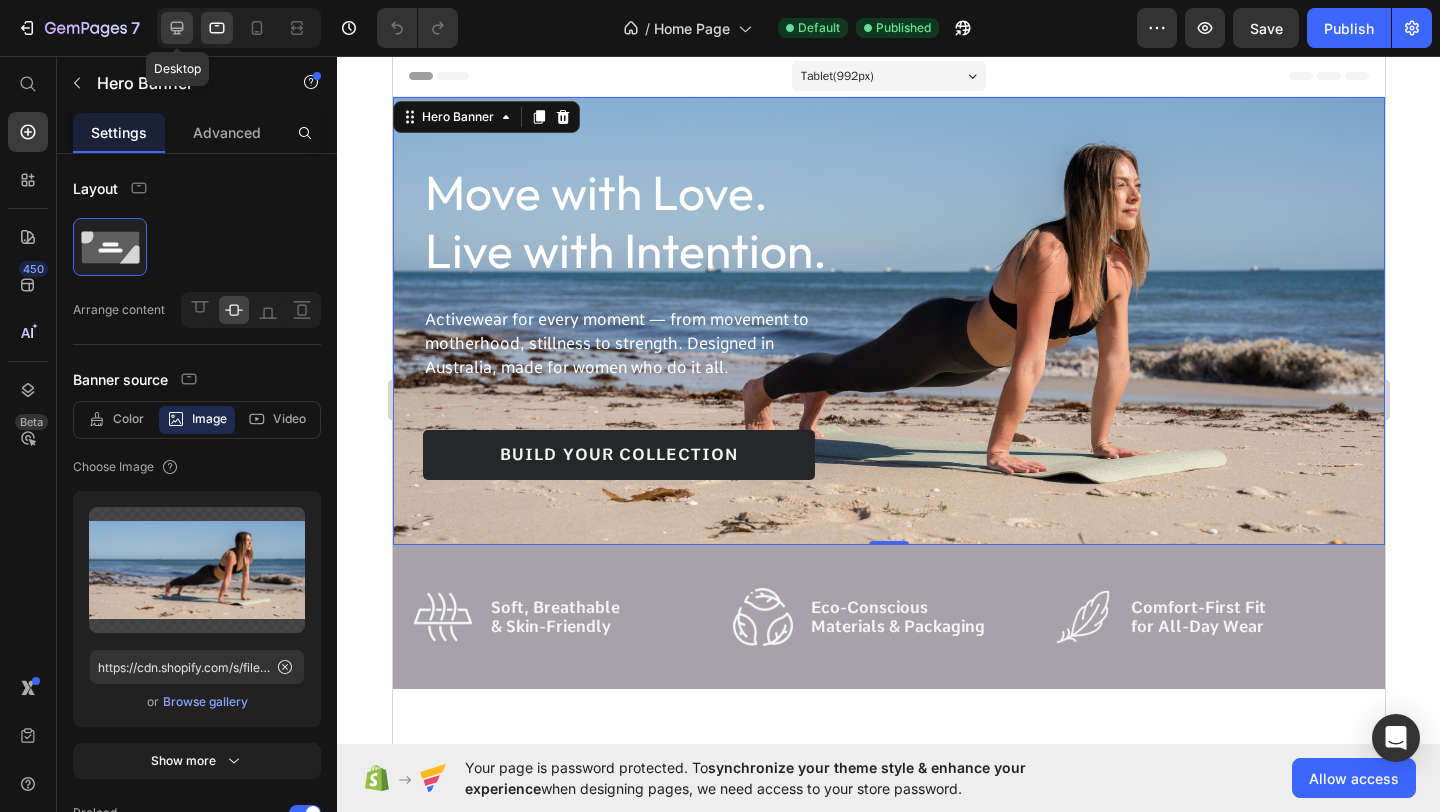 click 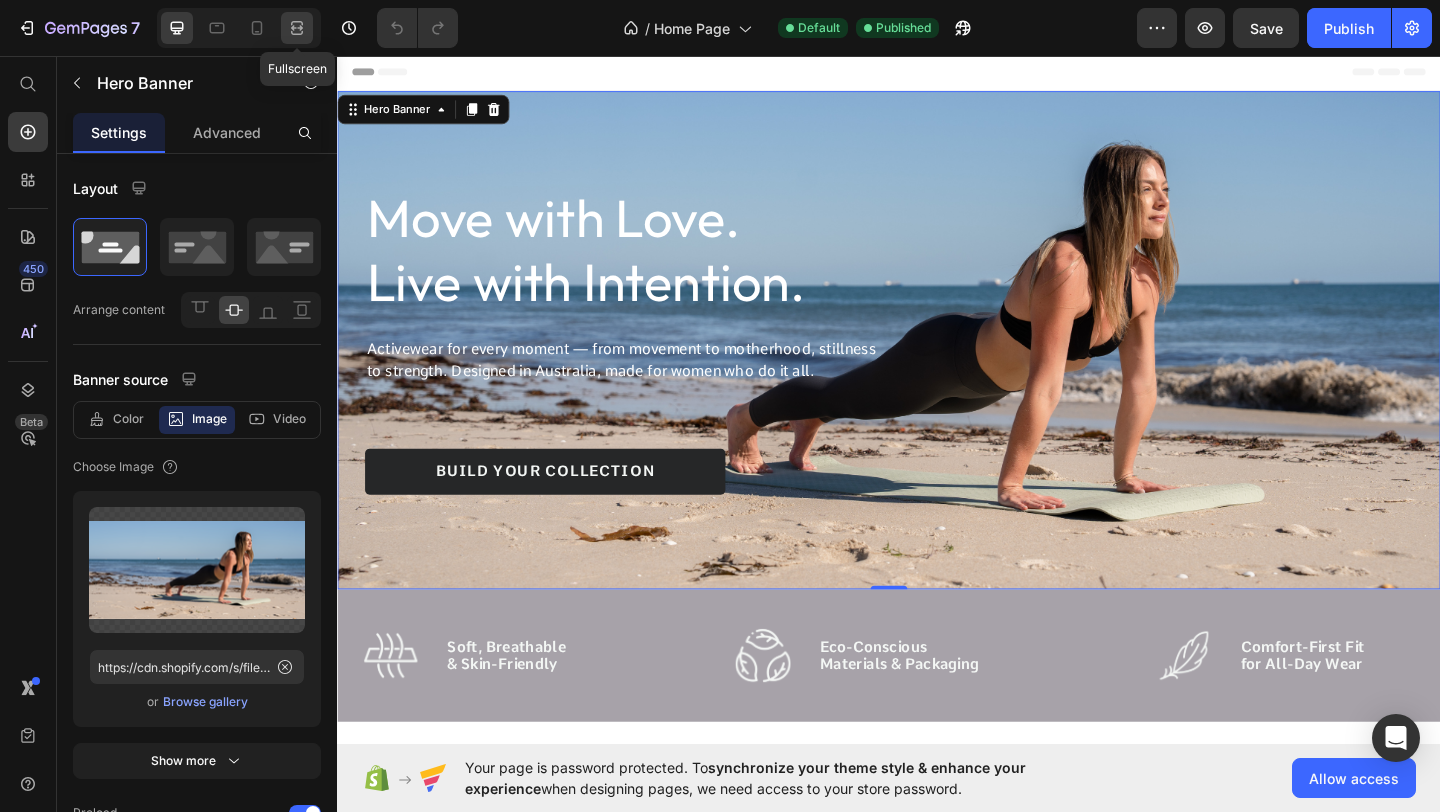 click 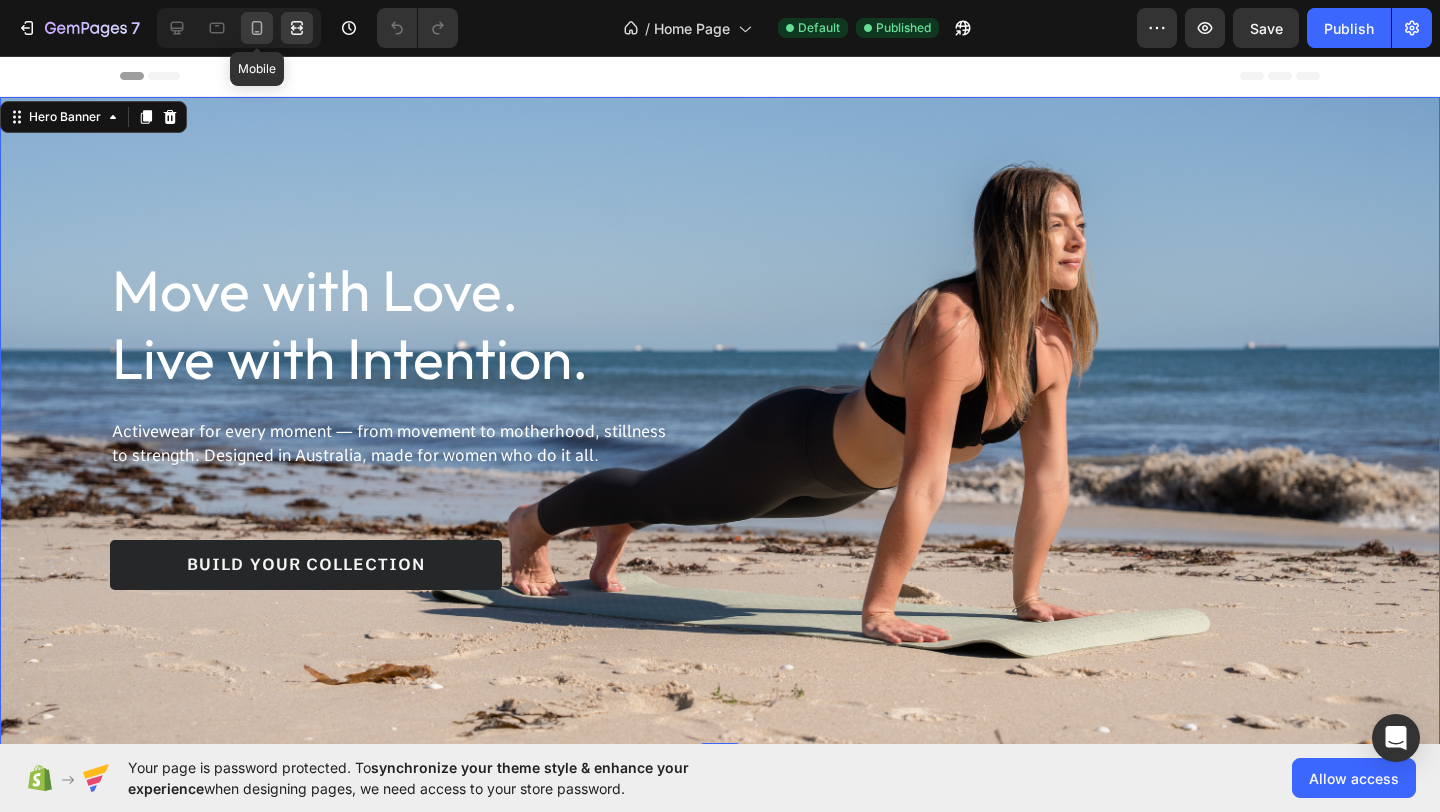 click 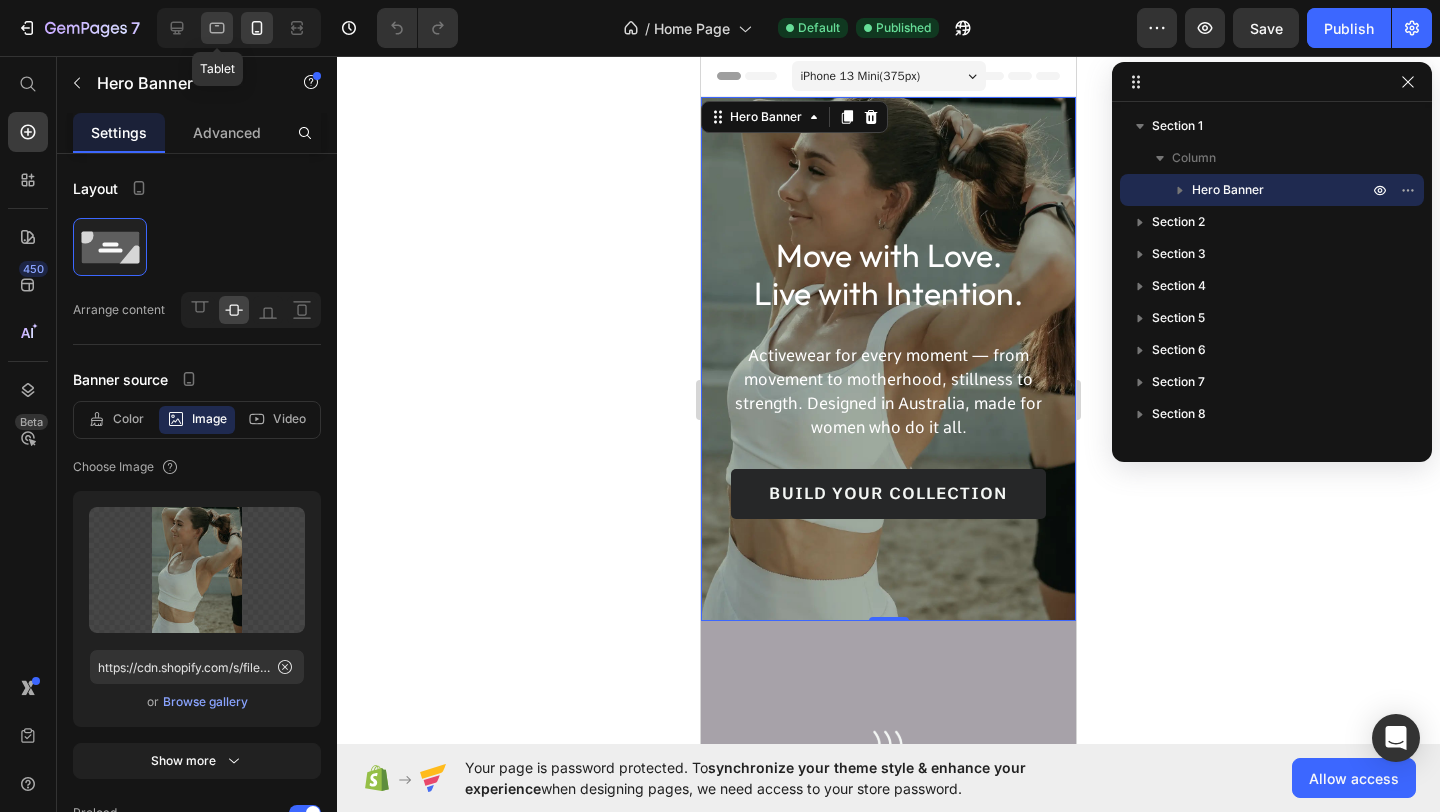 click 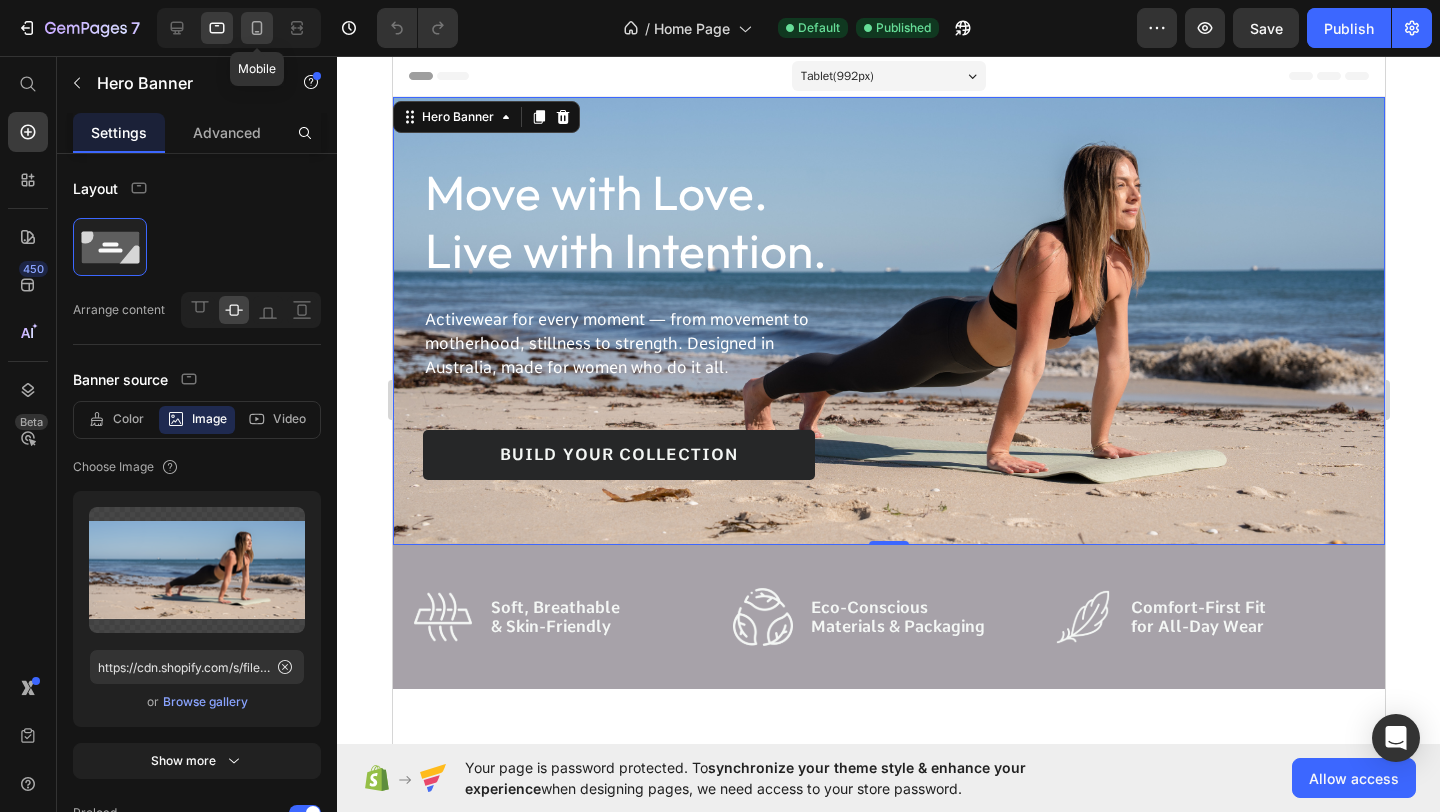 click 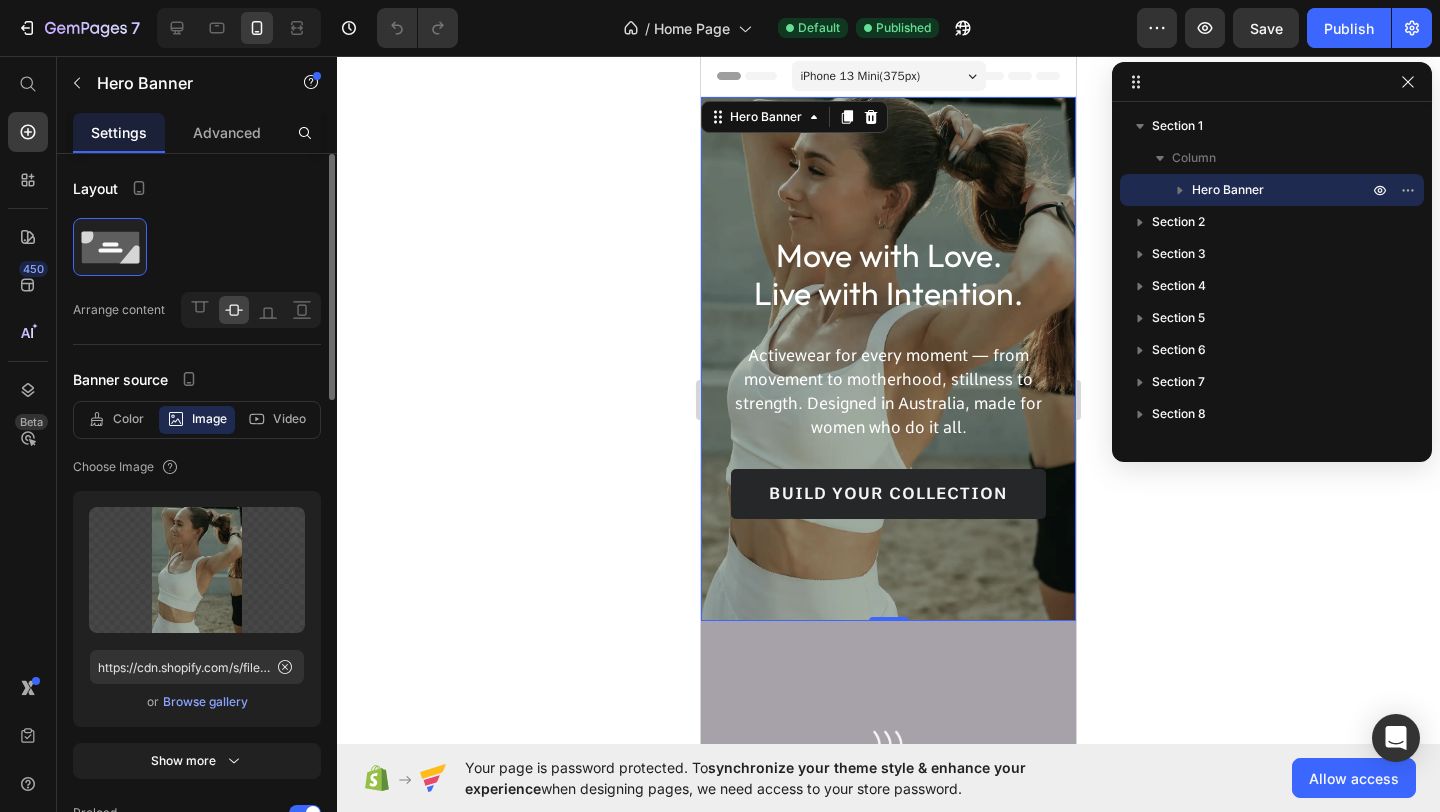 click on "Browse gallery" at bounding box center (205, 702) 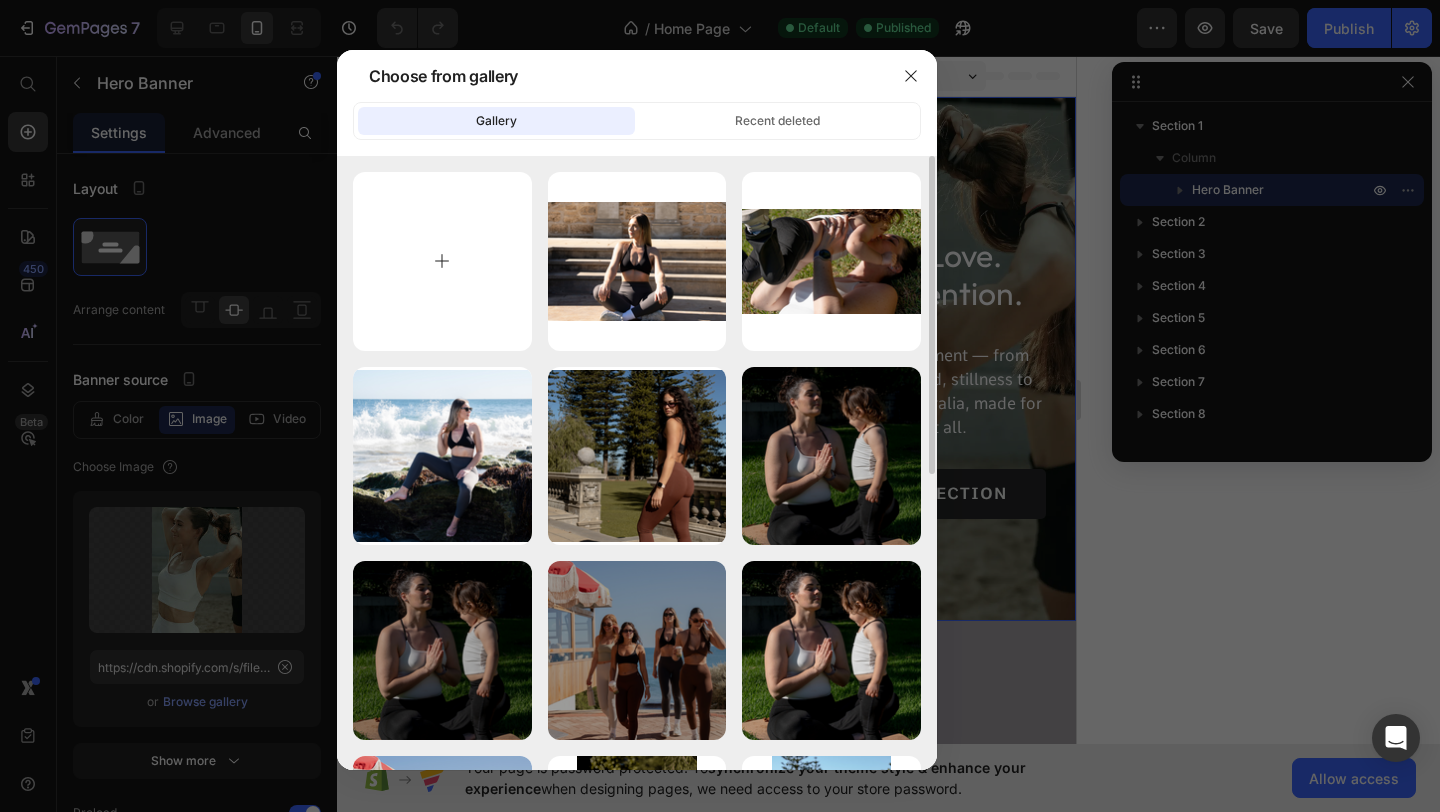 click at bounding box center [442, 261] 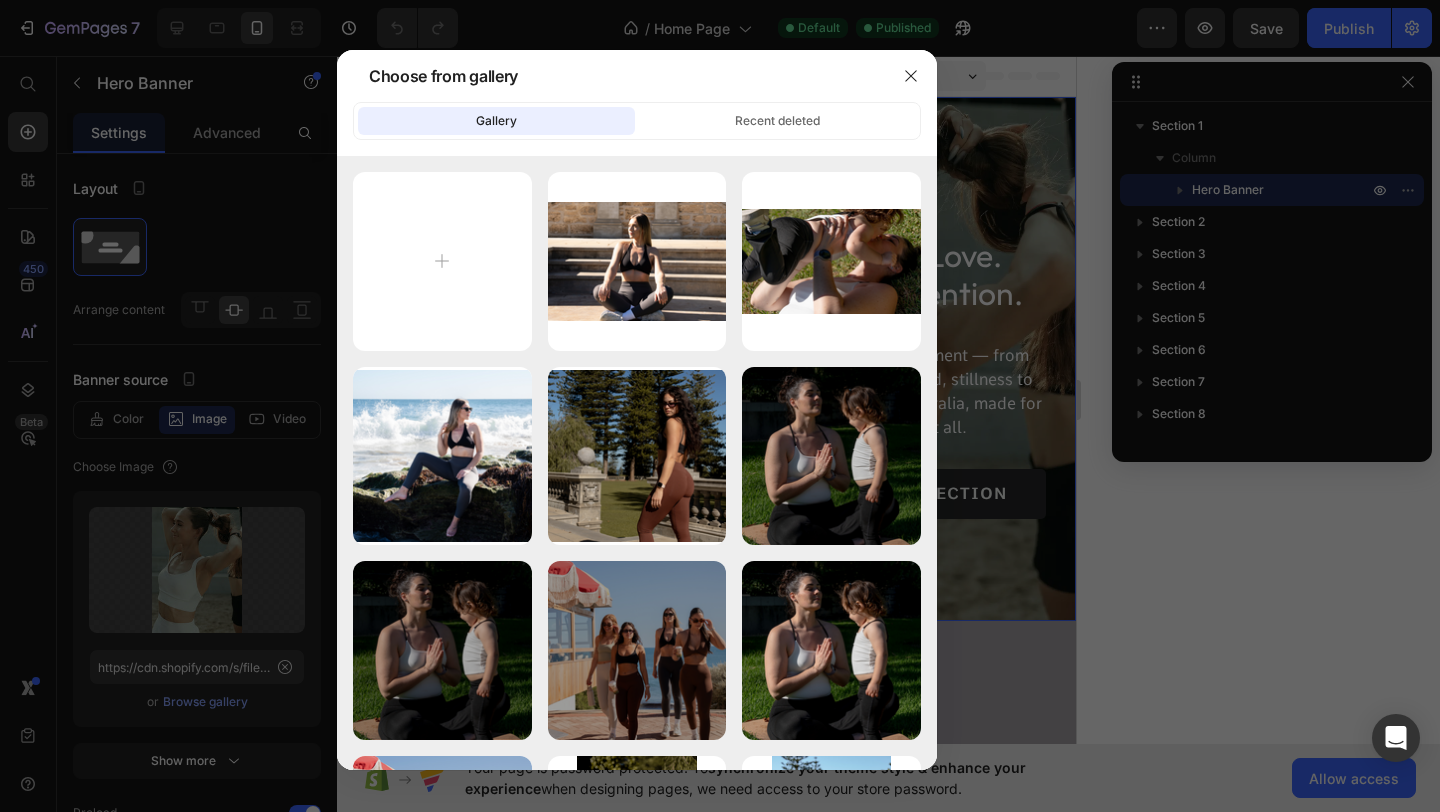 type on "C:\fakepath\Untitled design (12).png" 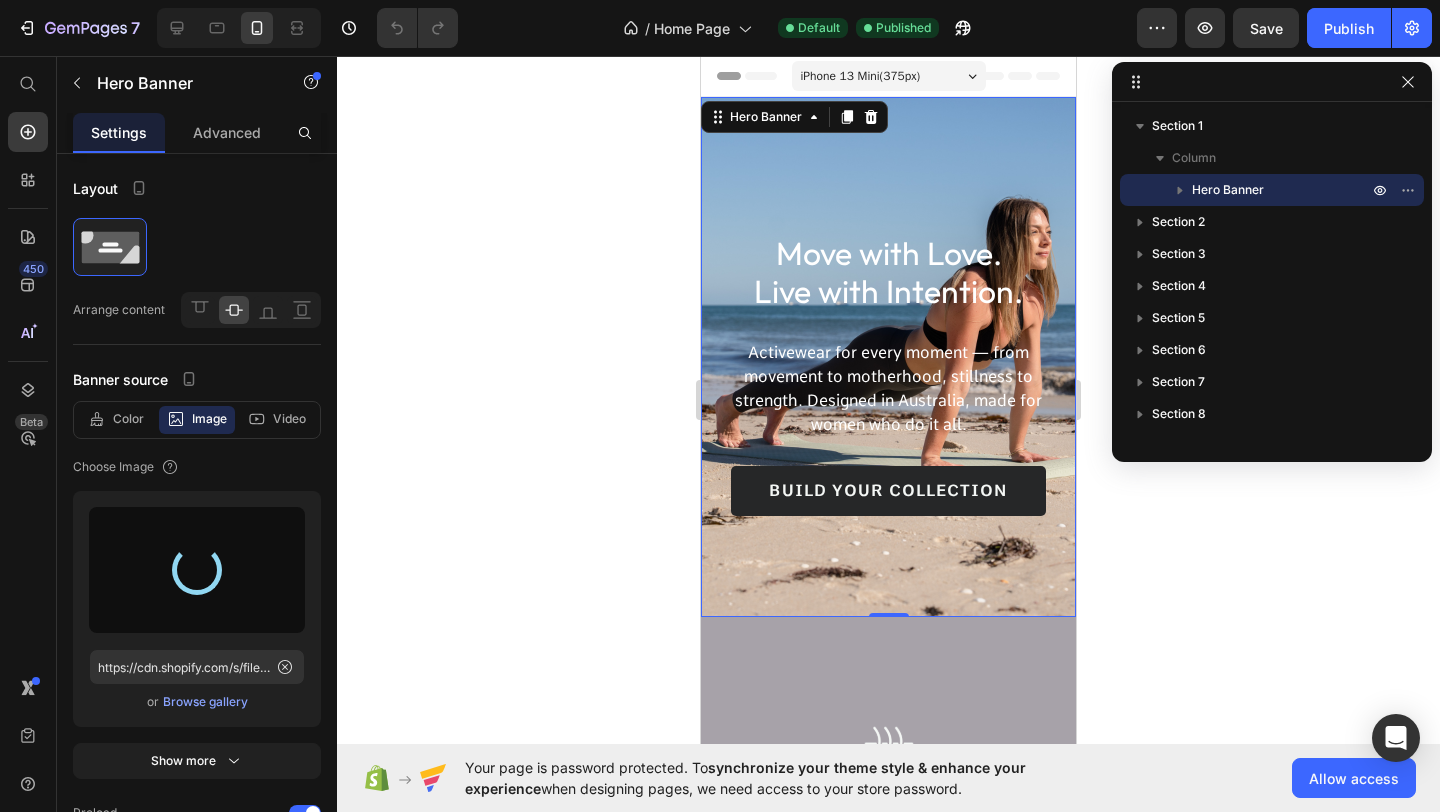 type on "https://cdn.shopify.com/s/files/1/0806/4840/5026/files/gempages_574603512663508080-3eea1ed6-6660-4aaa-9ff5-8b47202f11a4.png" 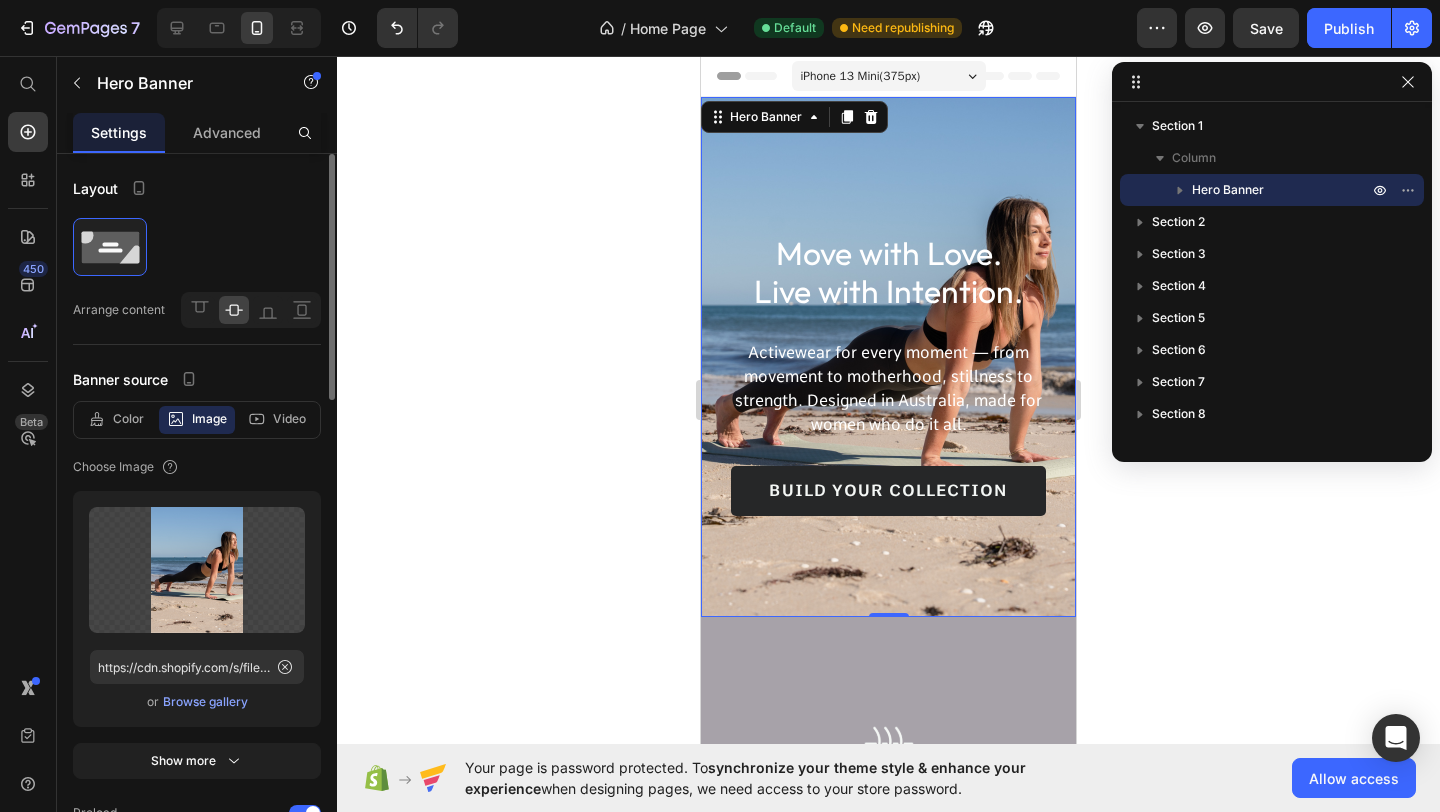 click on "Browse gallery" at bounding box center [205, 702] 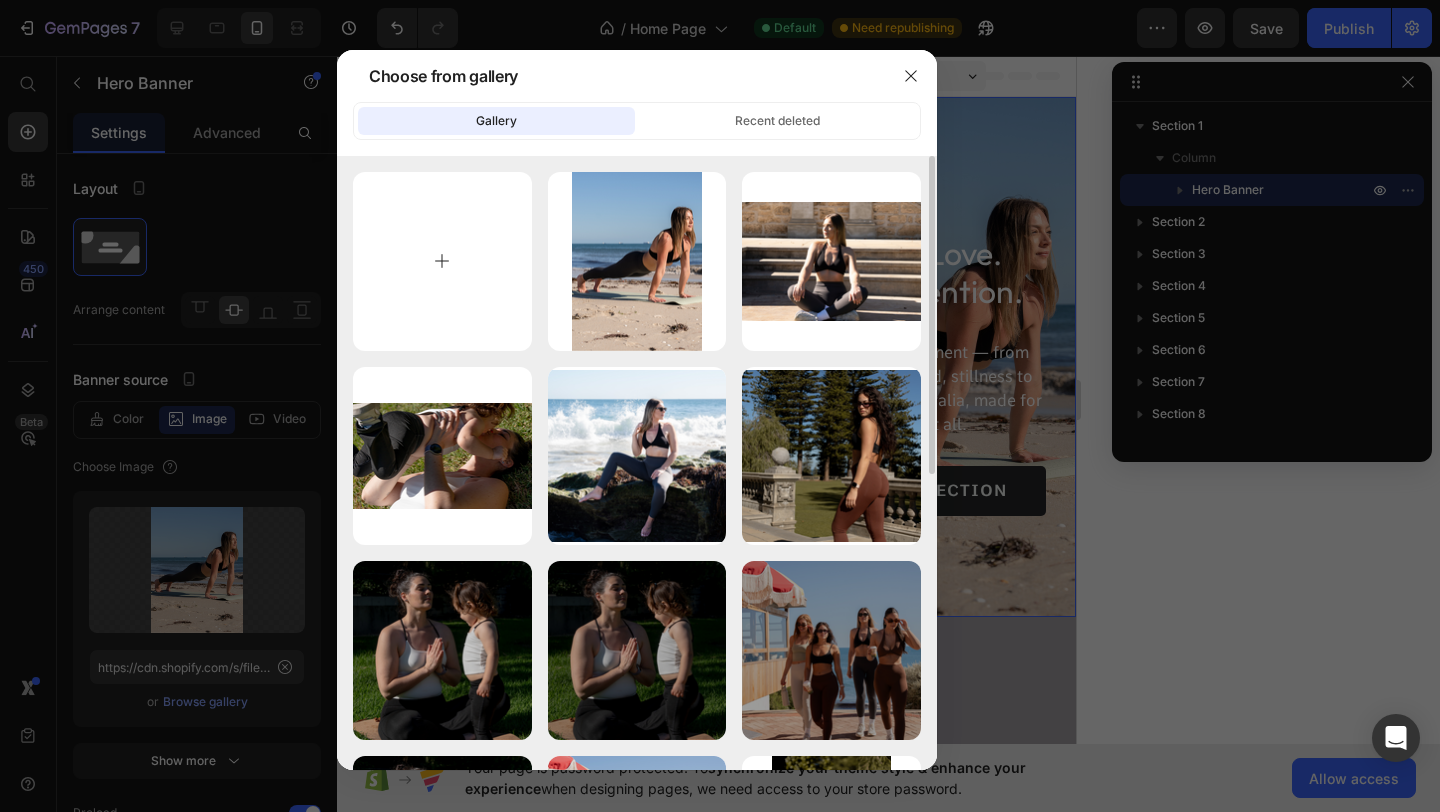 click at bounding box center (442, 261) 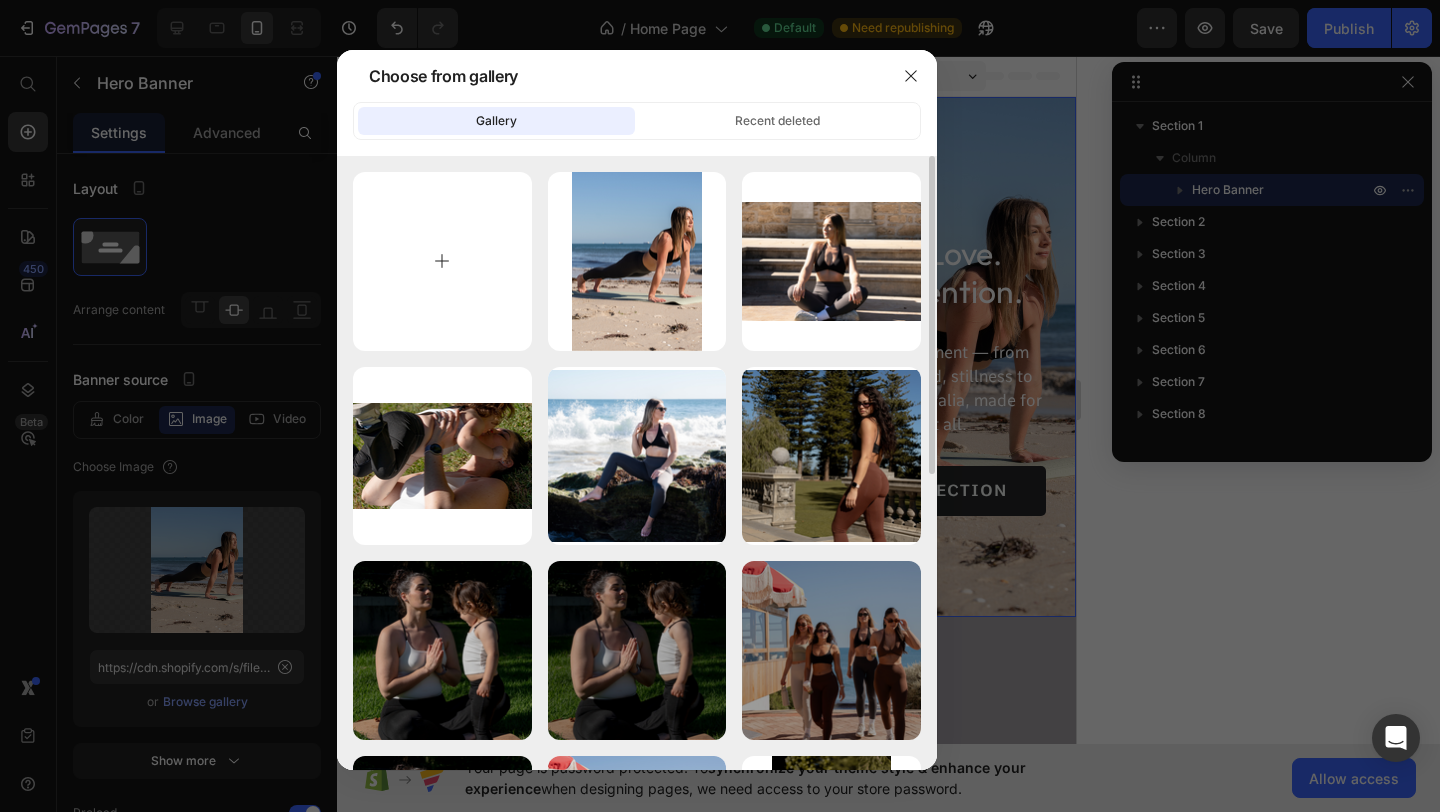 type on "C:\fakepath\Untitled design (13).png" 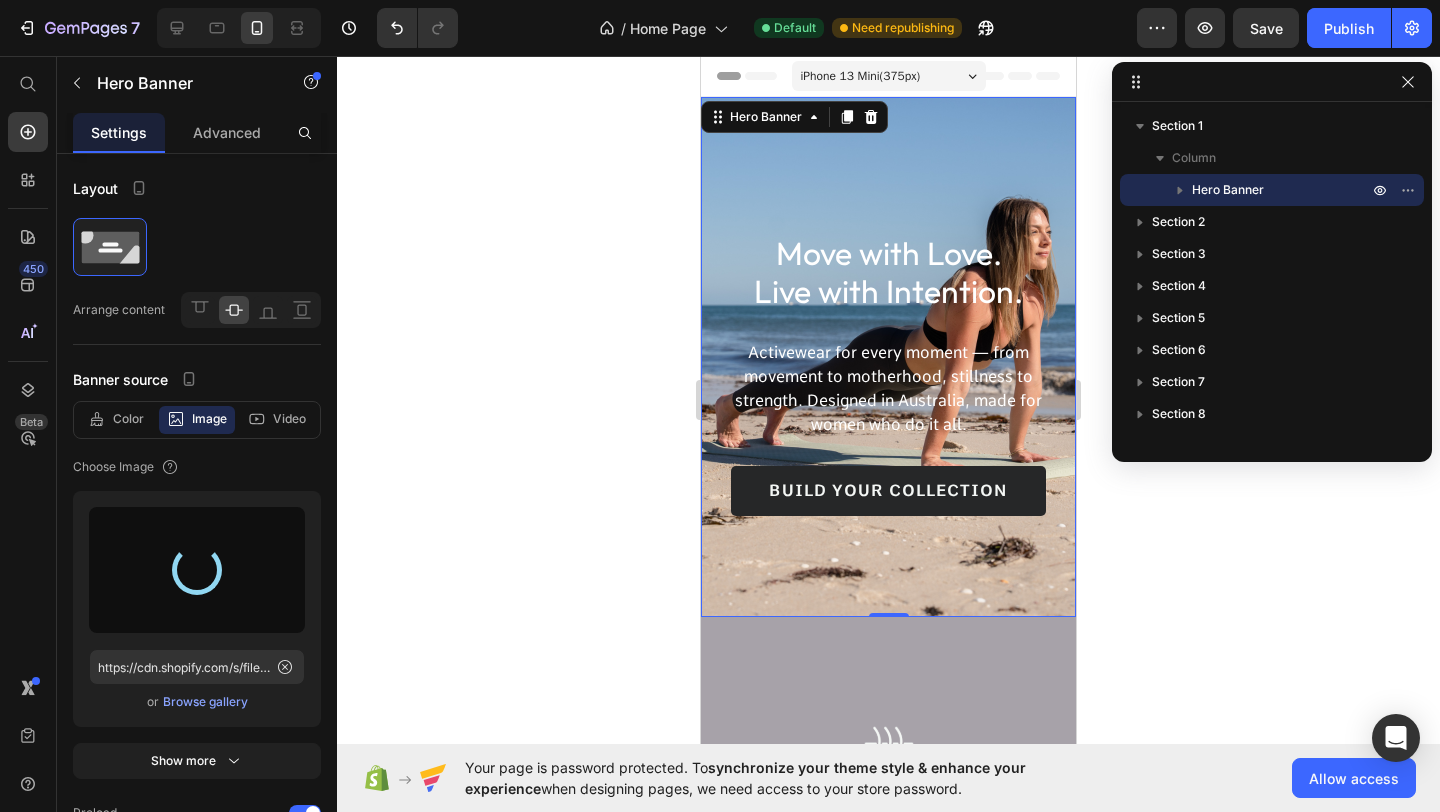 type on "https://cdn.shopify.com/s/files/1/0806/4840/5026/files/gempages_574603512663508080-99f2aca6-ea00-4d74-80b4-dd47bfc9ecef.png" 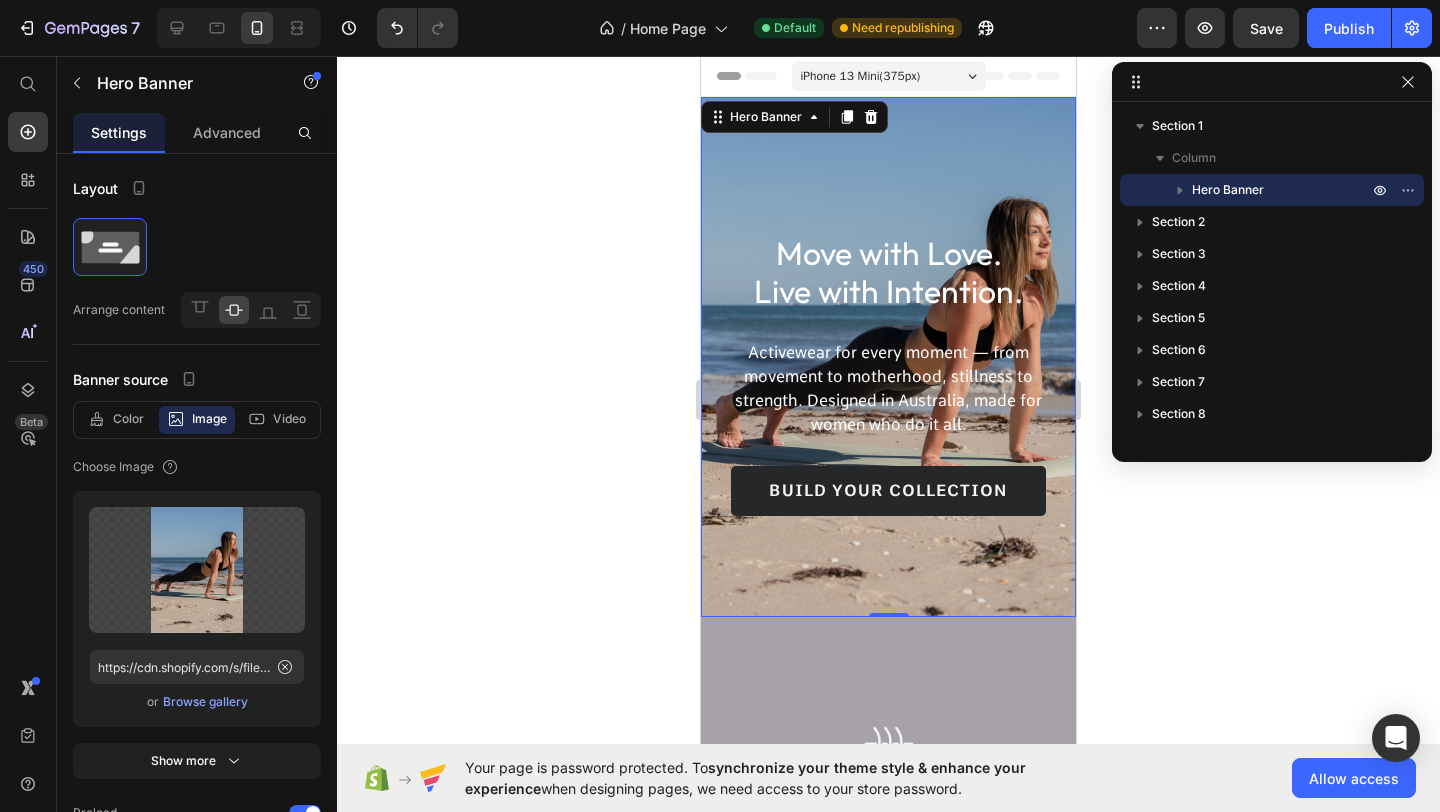 click 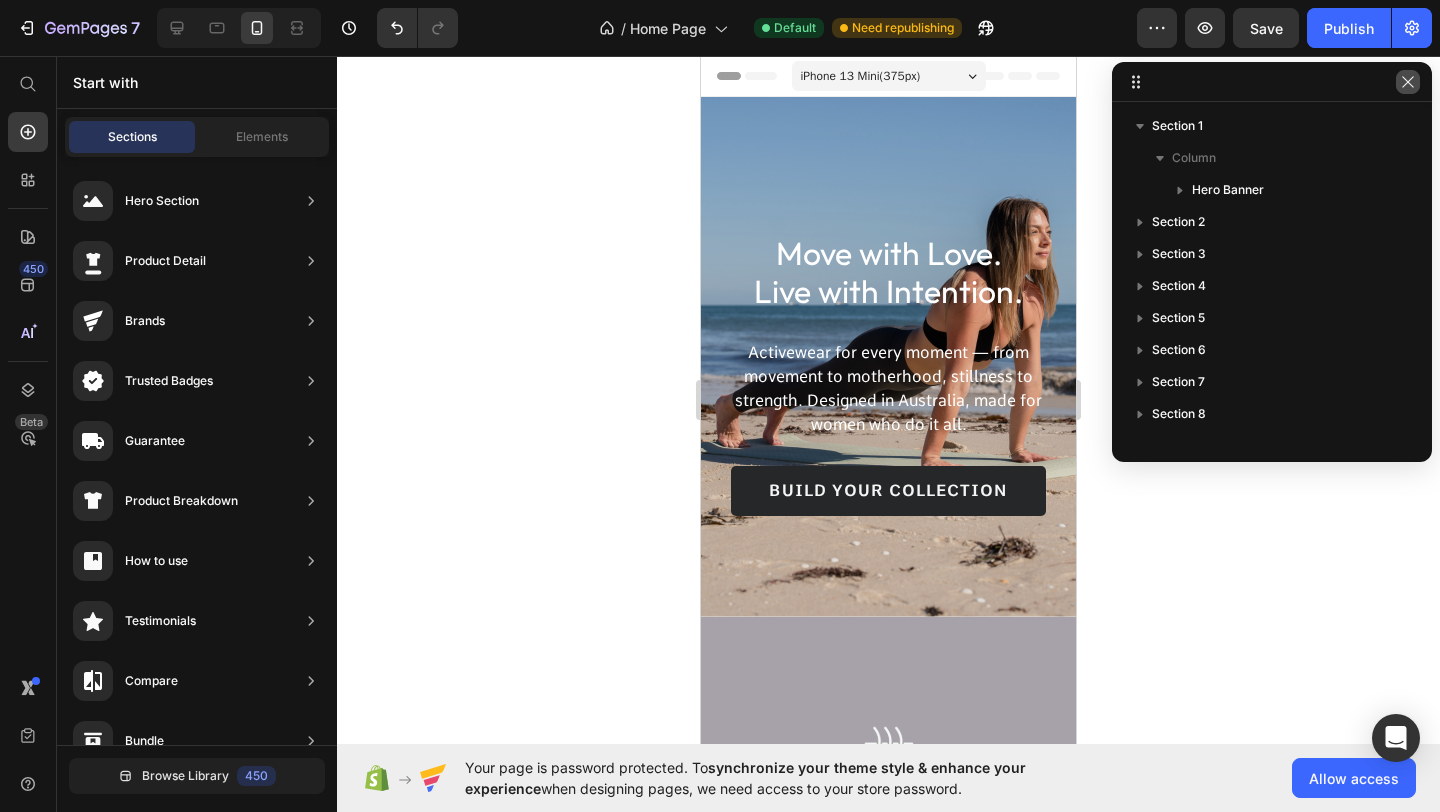 click 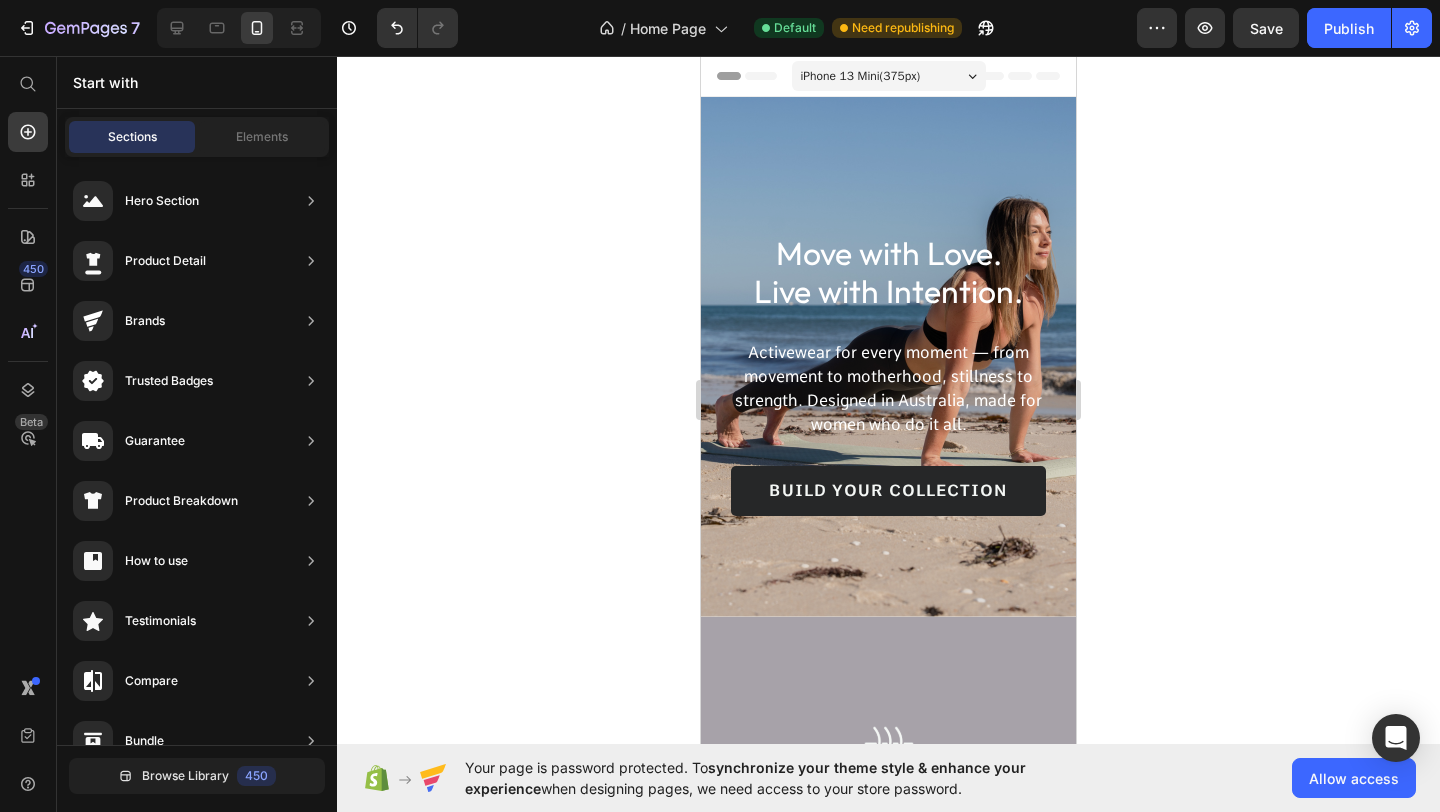 click on "iPhone 13 Mini  ( 375 px)" at bounding box center (889, 76) 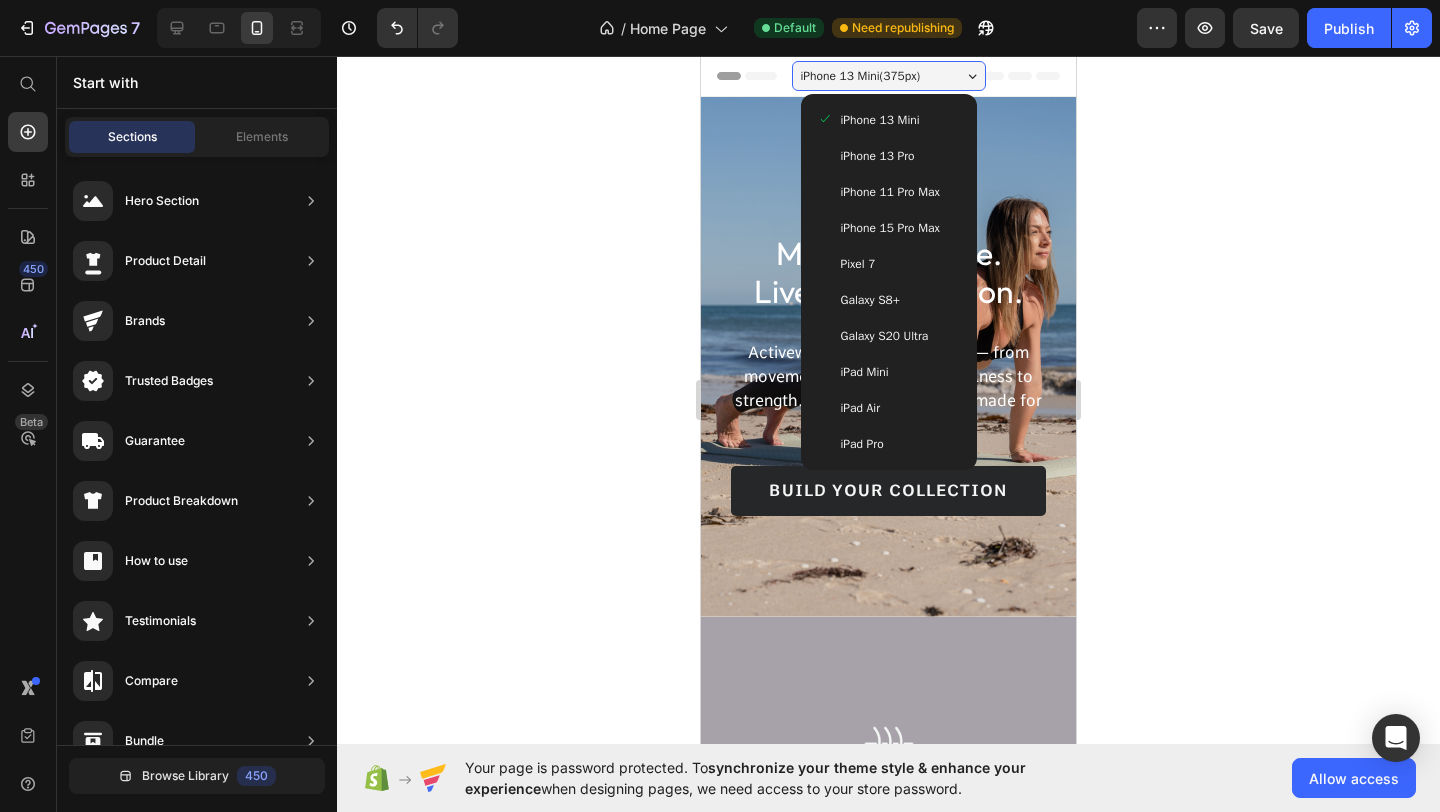 click on "iPhone 11 Pro Max" at bounding box center [890, 192] 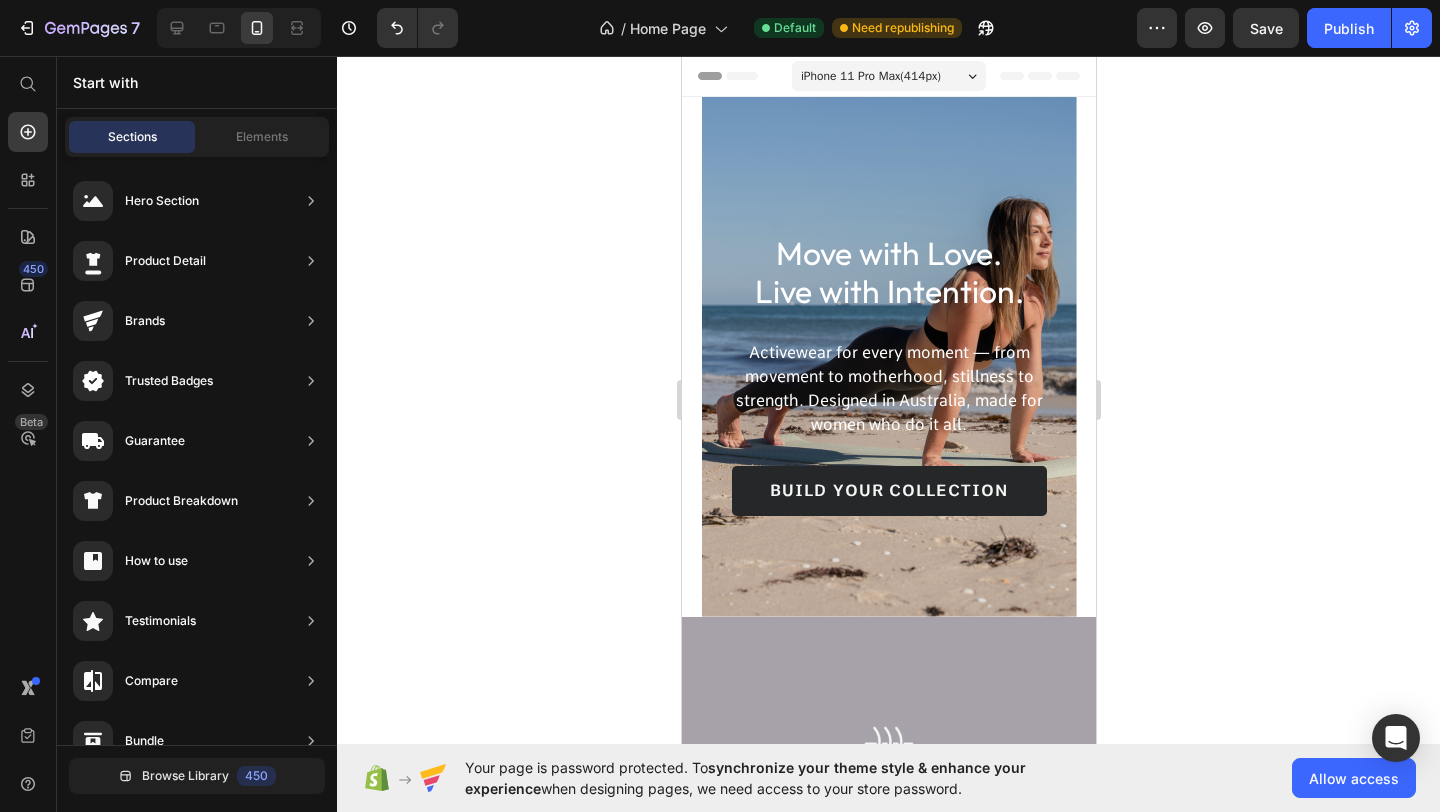 click on "iPhone 11 Pro Max  ( 414 px)" at bounding box center [870, 76] 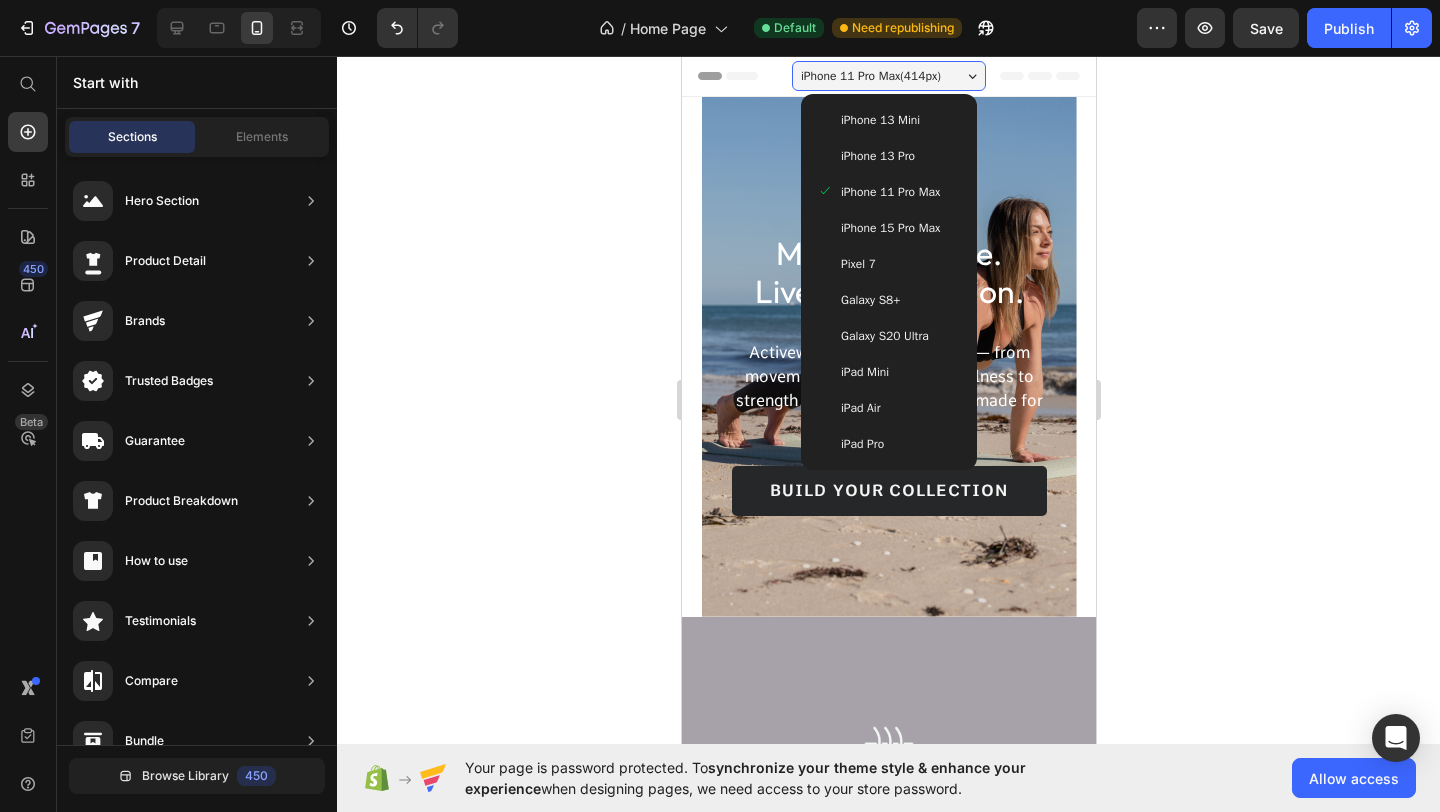 click on "Pixel 7" at bounding box center (888, 264) 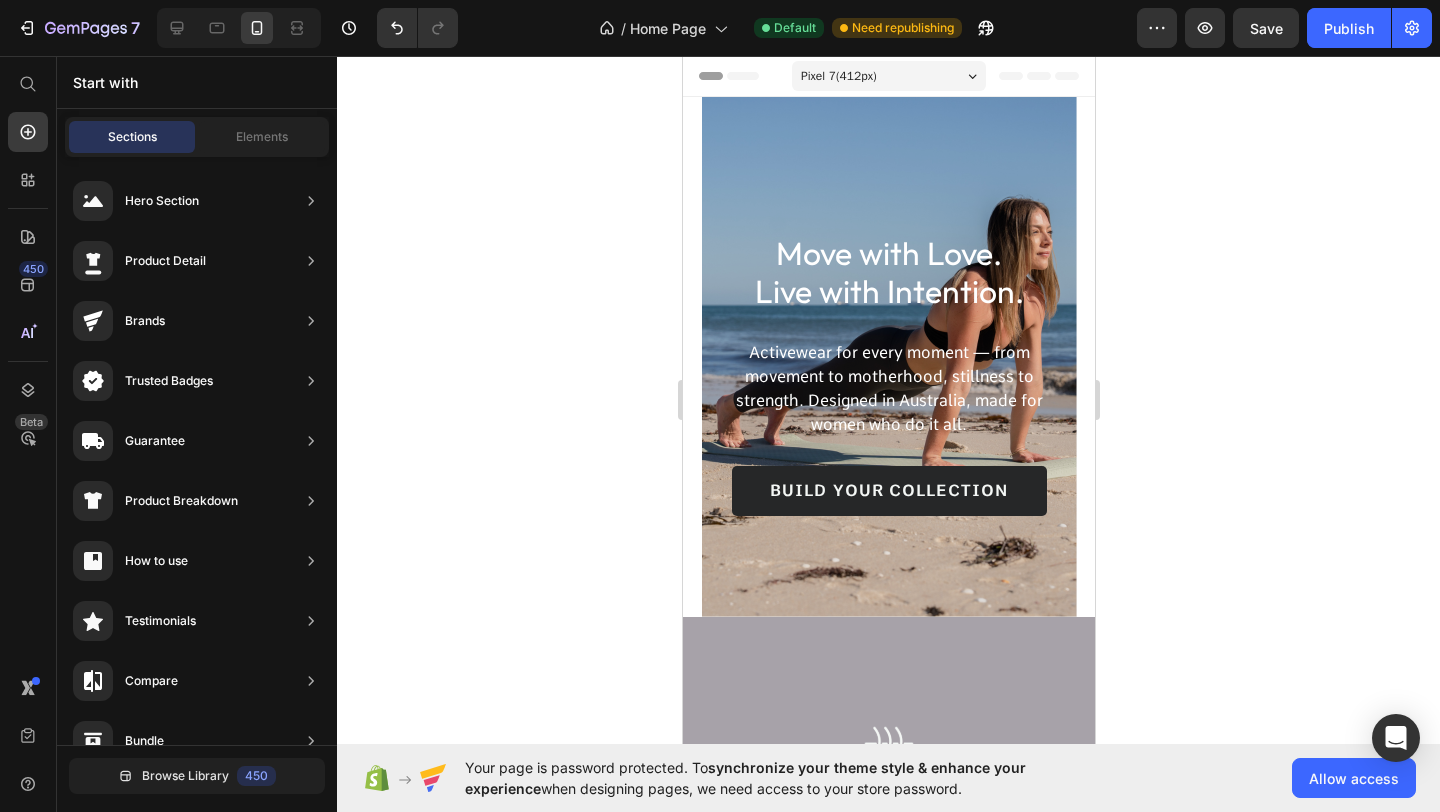 click on "Pixel 7  ( 412 px)" at bounding box center (888, 76) 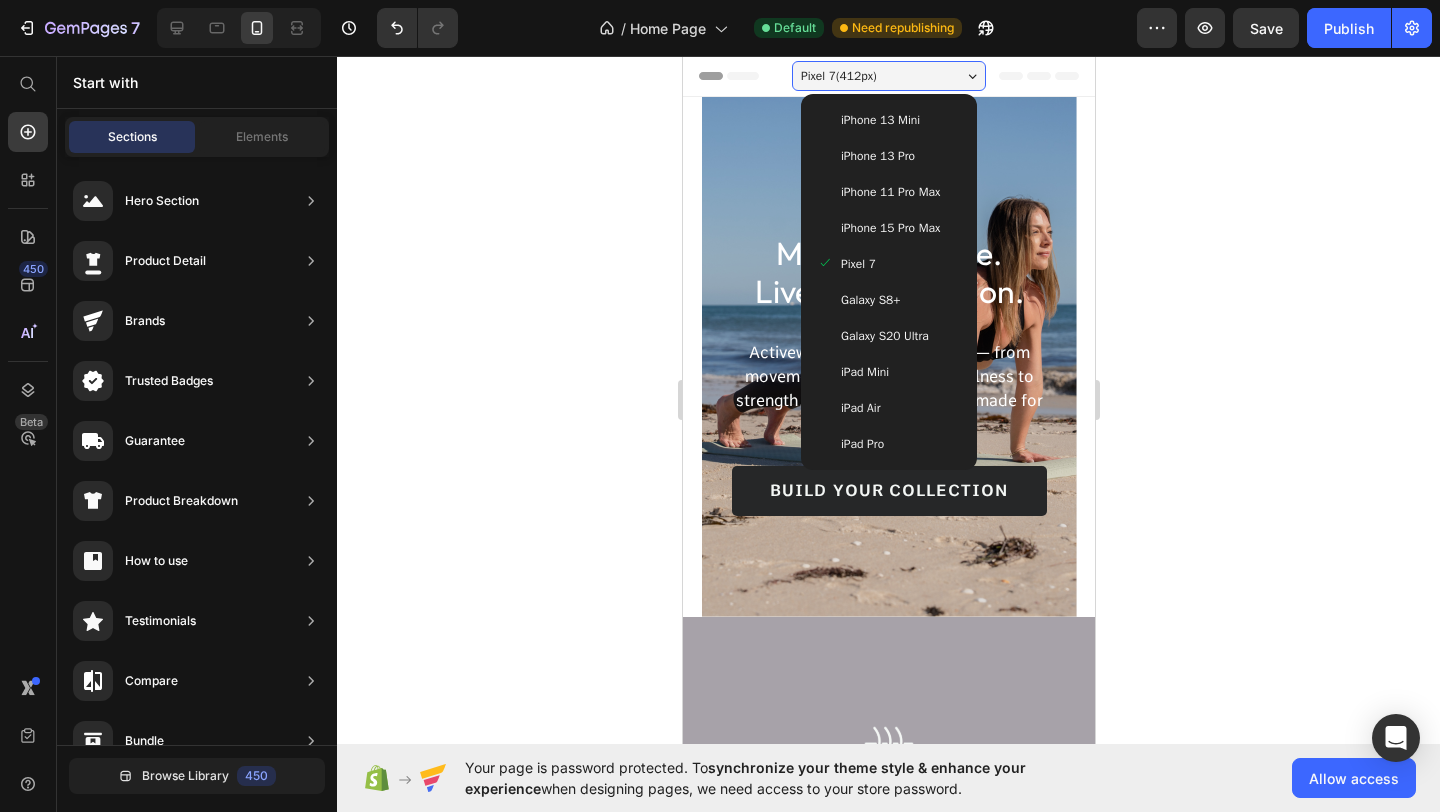 click on "iPhone 13 Mini" at bounding box center [879, 120] 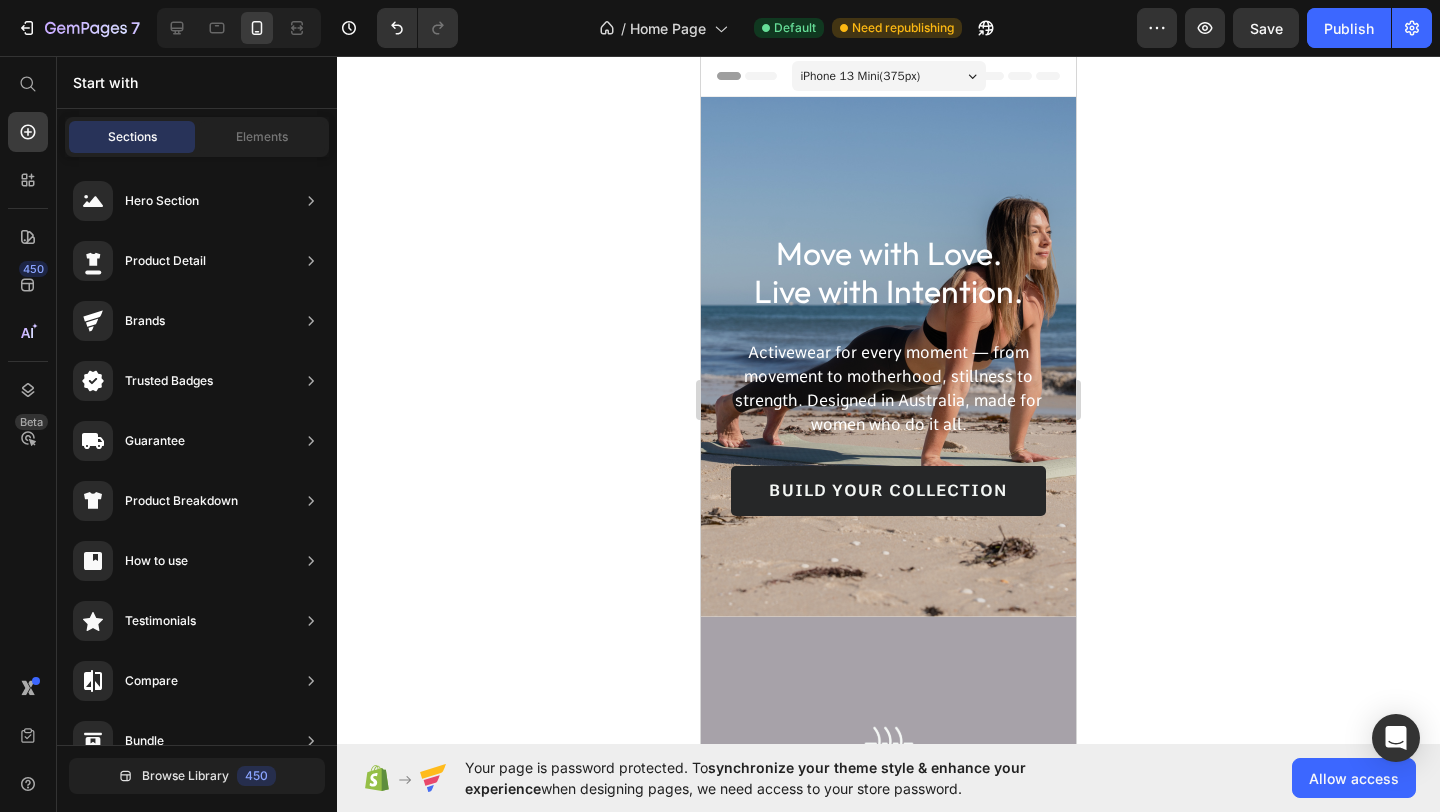 click on "iPhone 13 Mini  ( 375 px)" at bounding box center [861, 76] 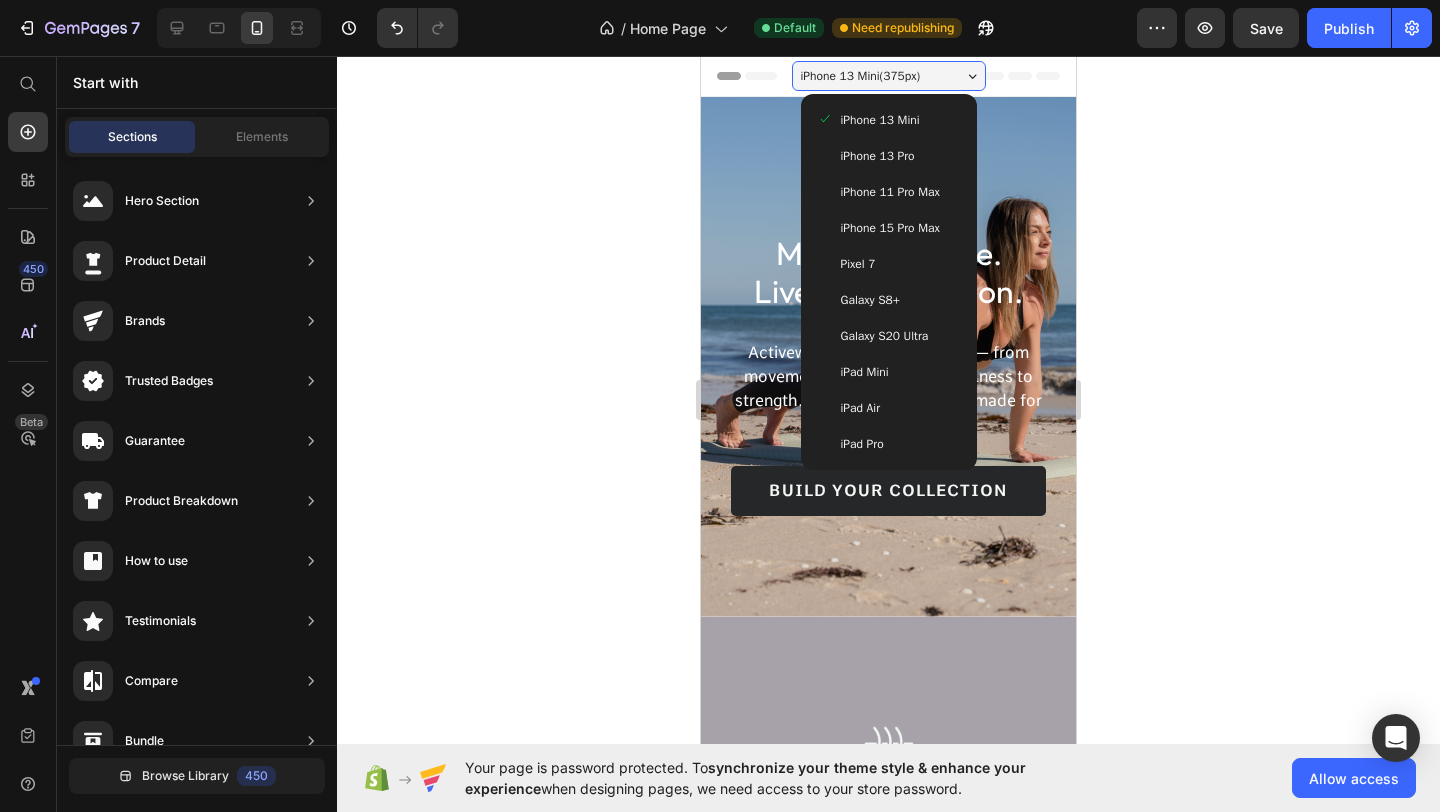 click on "iPad Air" at bounding box center [889, 408] 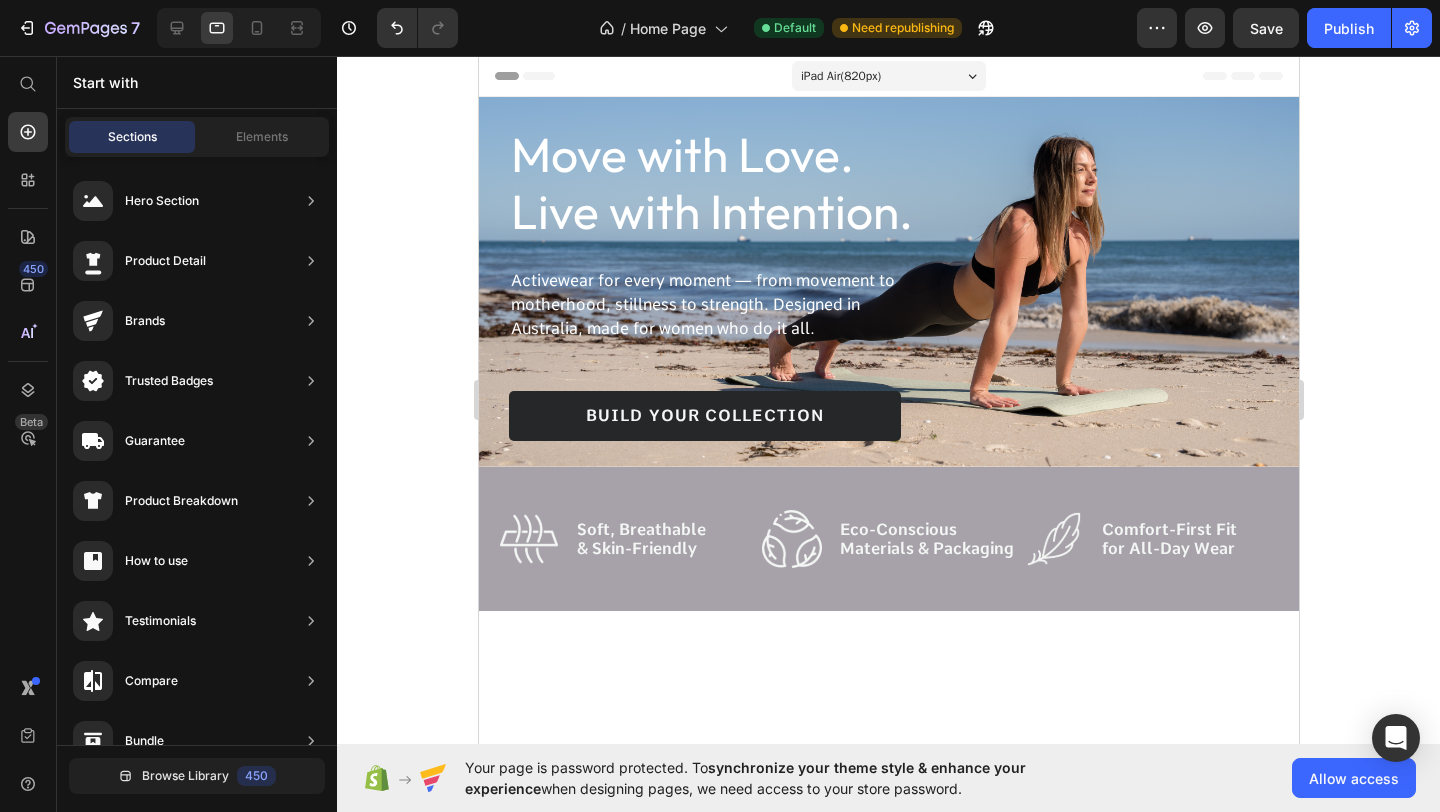 click on "iPad Air  ( 820 px)" at bounding box center (888, 76) 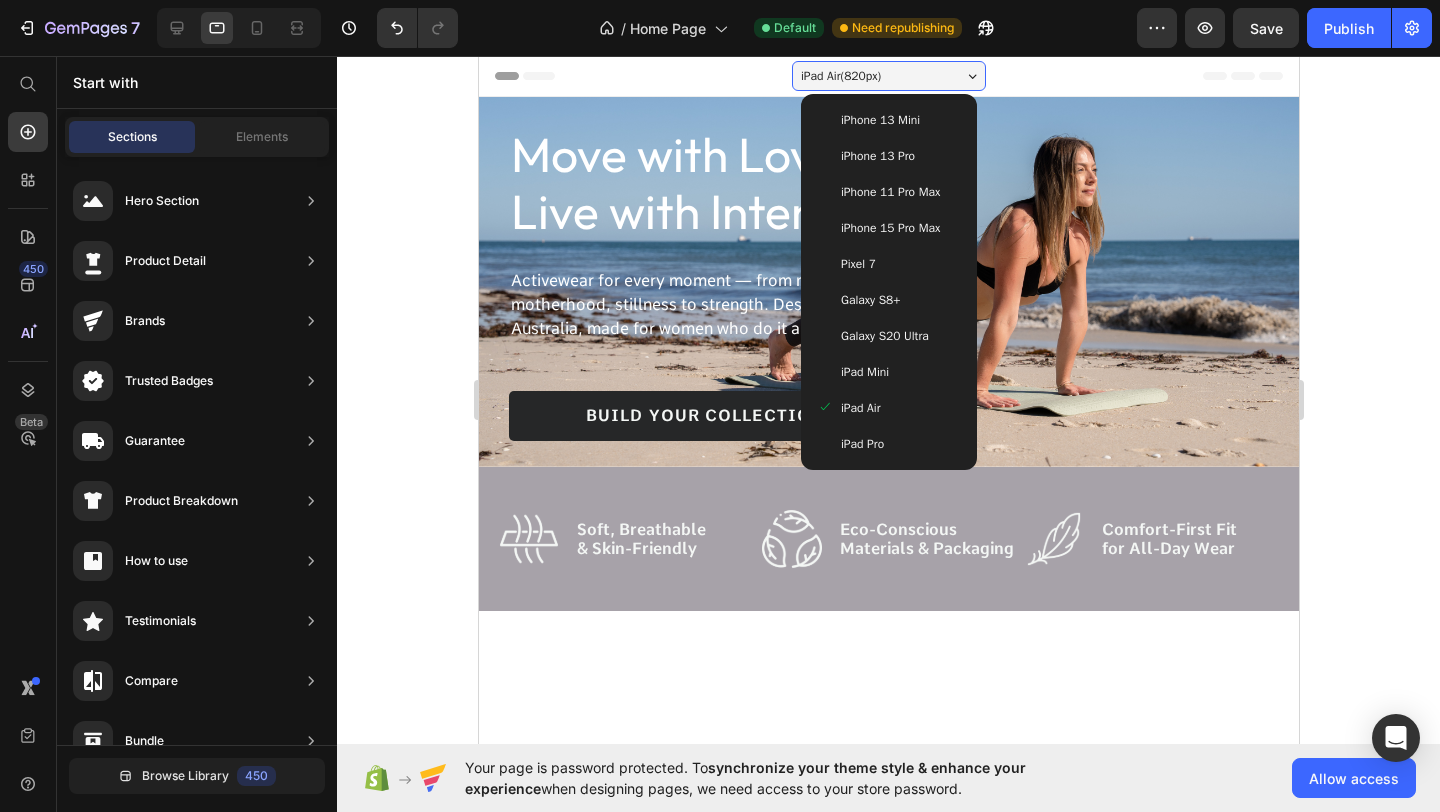 click on "iPad Pro" at bounding box center (861, 444) 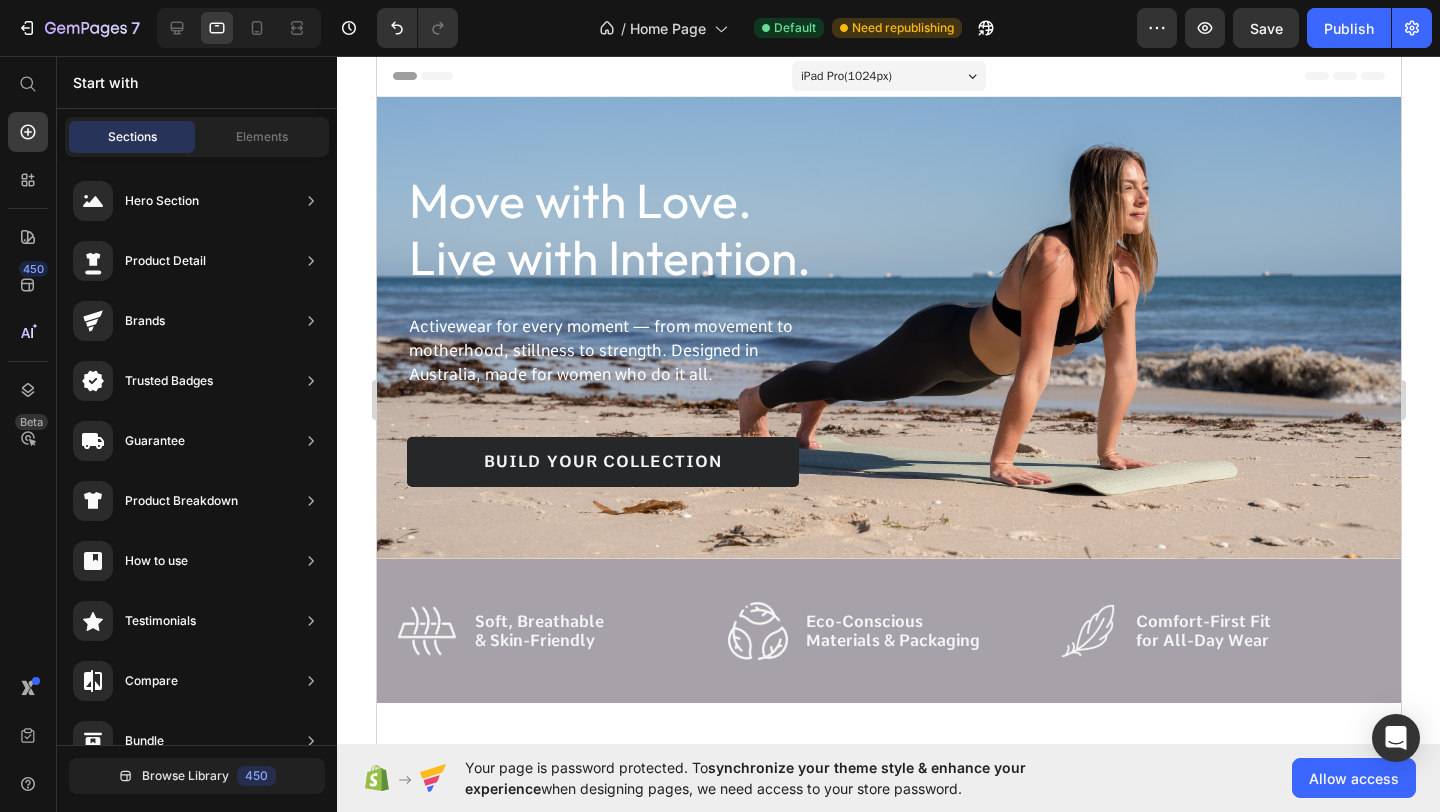 click on "iPad Pro  ( 1024 px)" at bounding box center [888, 76] 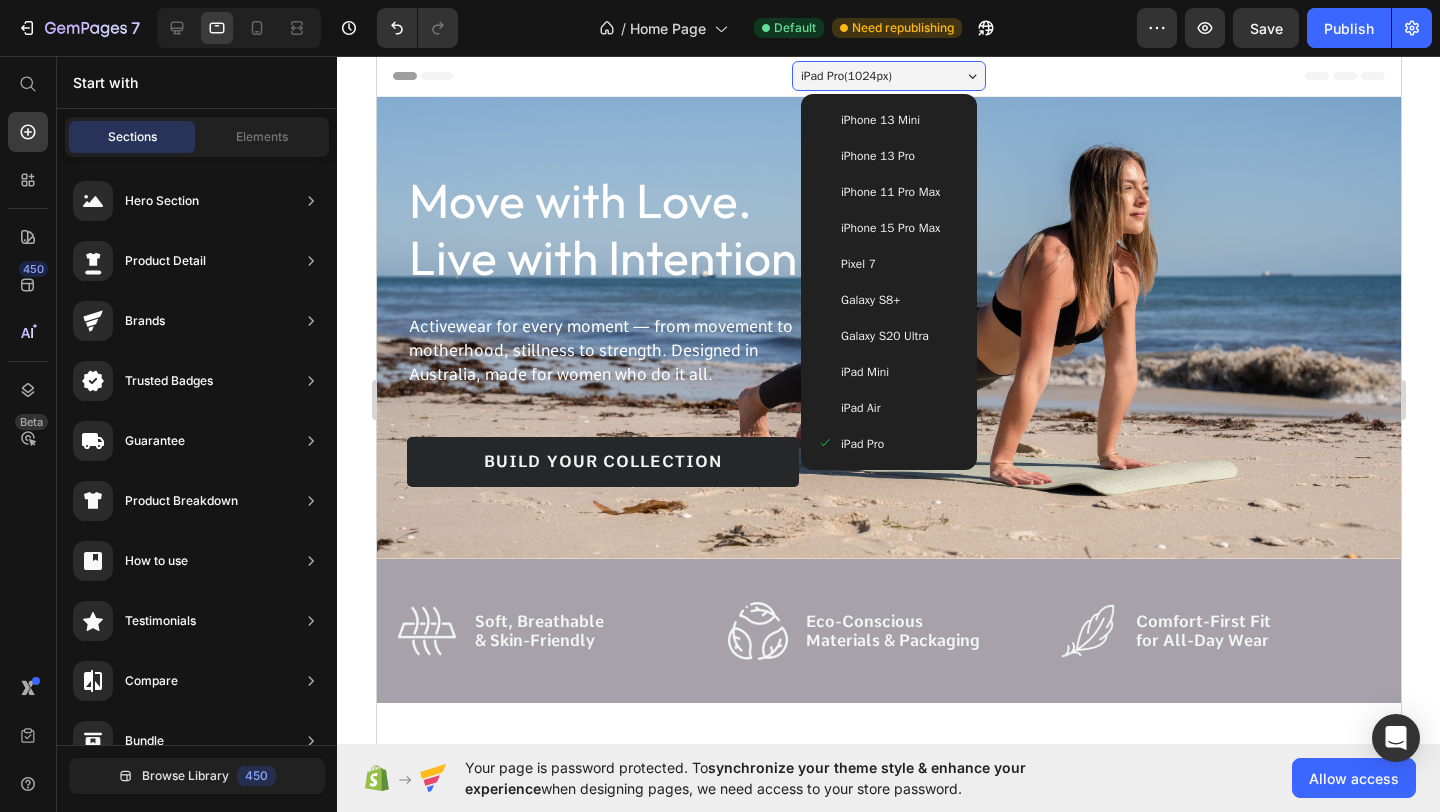 click on "Pixel 7" at bounding box center (888, 264) 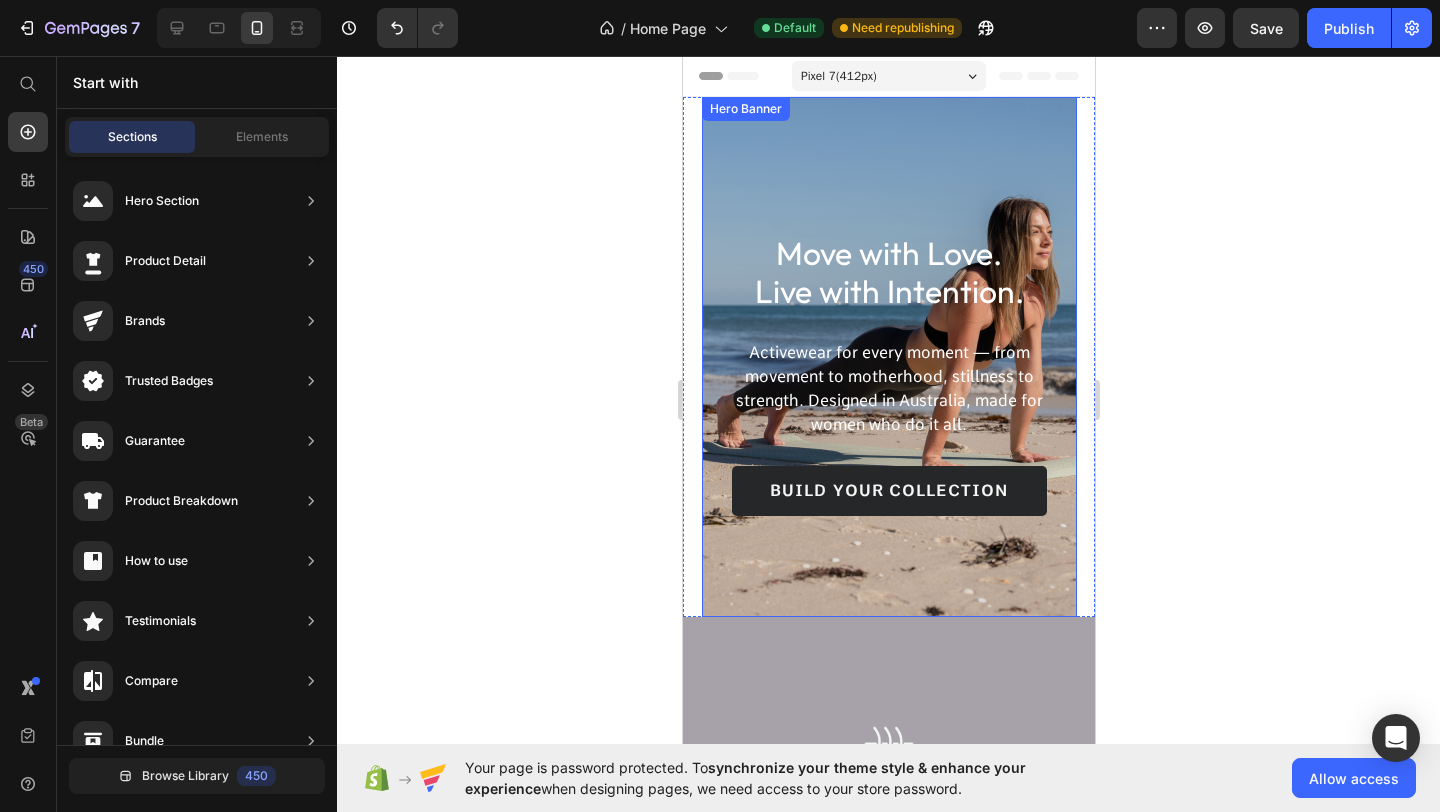 click on "Move with Love.  Live with Intention. Heading Activewear for every moment — from movement to motherhood, stillness to strength. Designed in Australia, made for women who do it all. Text Block build your collection Button" at bounding box center (888, 357) 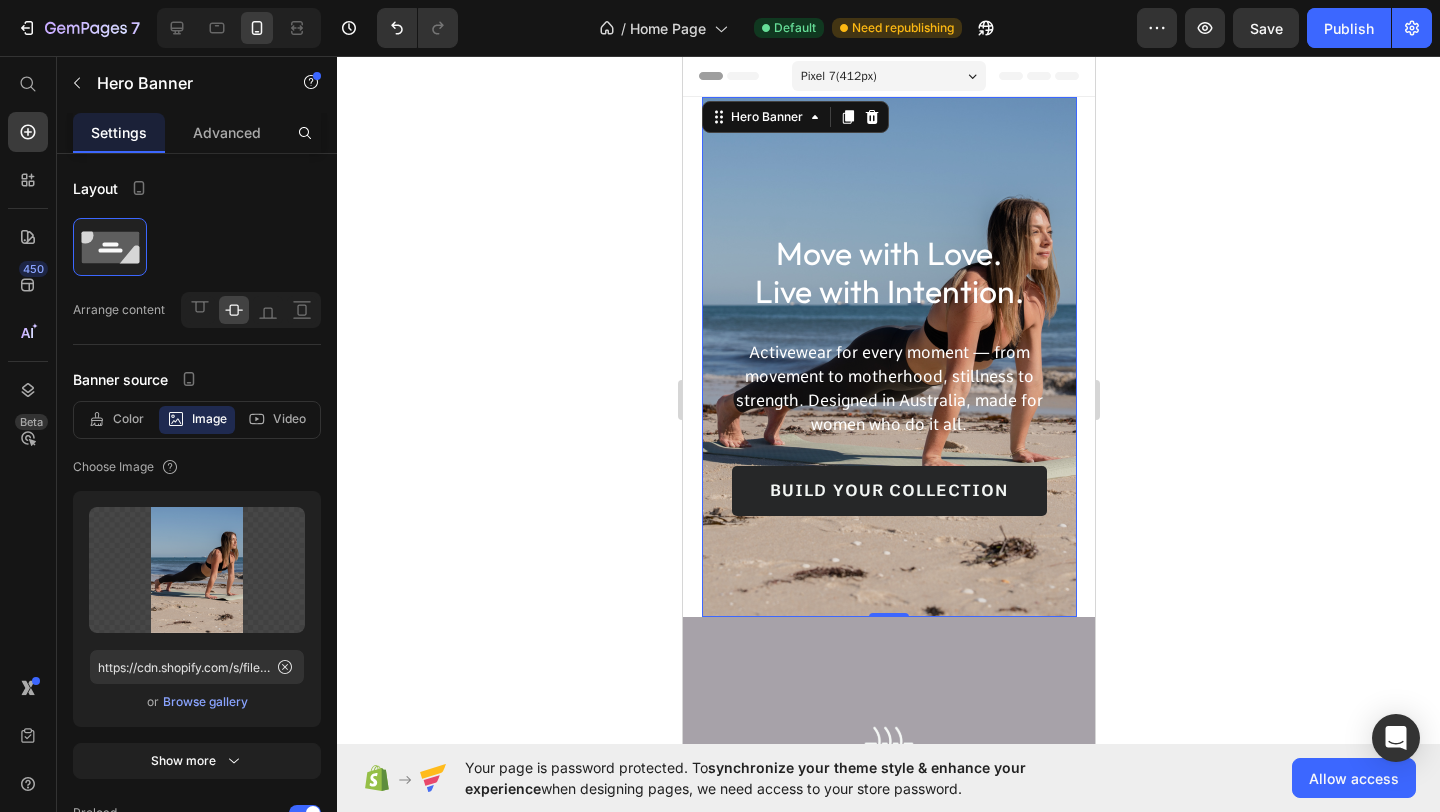 click on "Pixel 7  ( 412 px)" at bounding box center (838, 76) 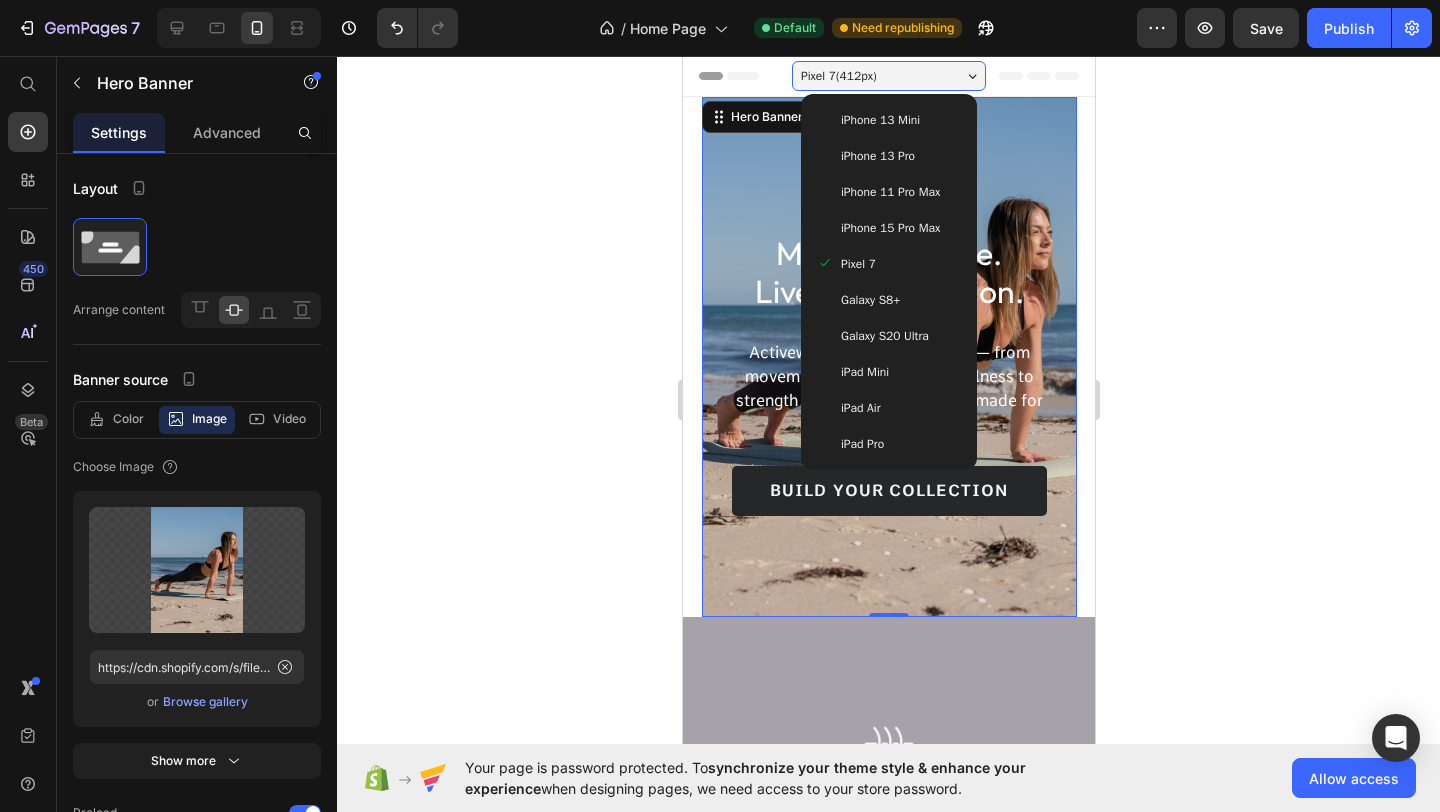 click on "Galaxy S8+" at bounding box center [888, 300] 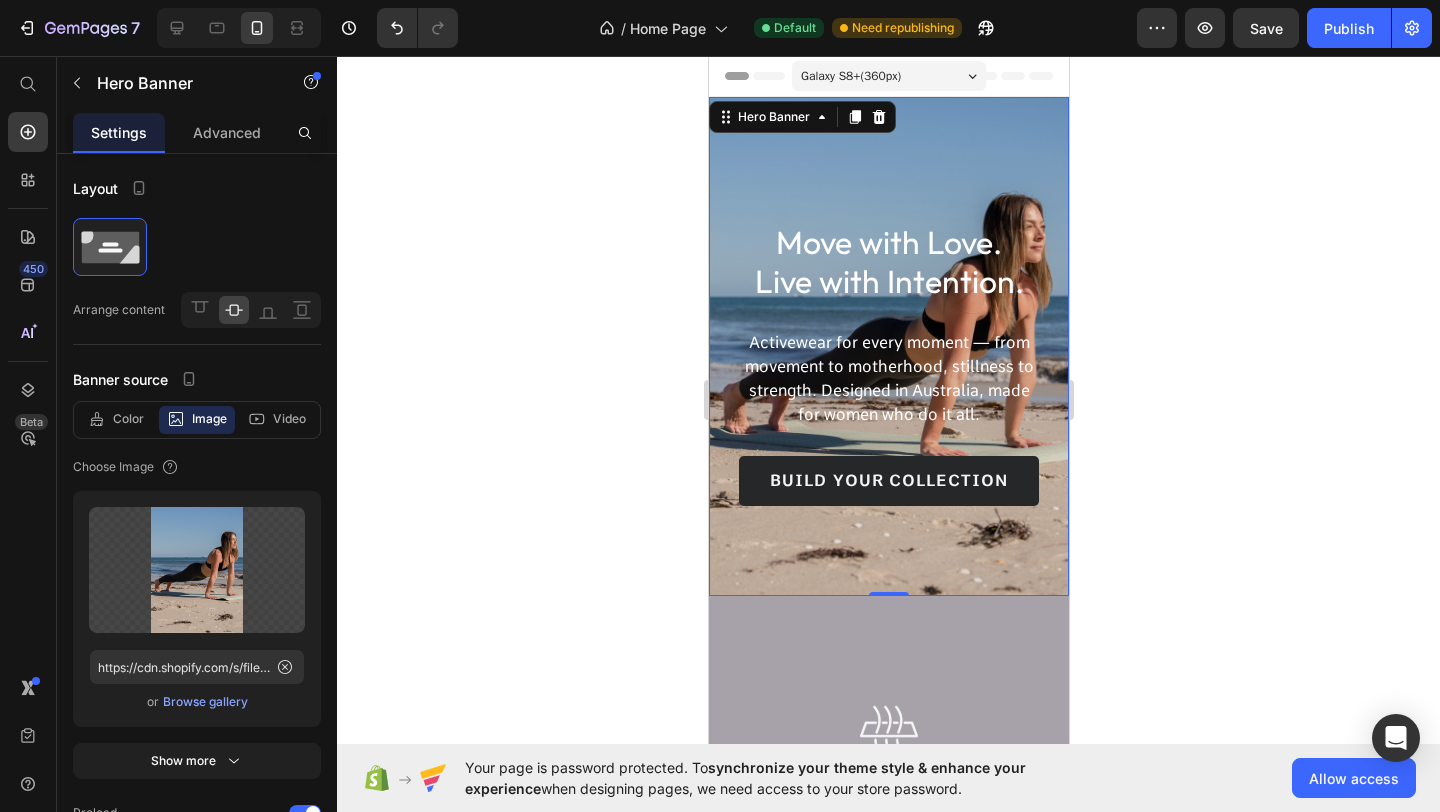 click on "Galaxy S8+  ( 360 px)" at bounding box center (888, 76) 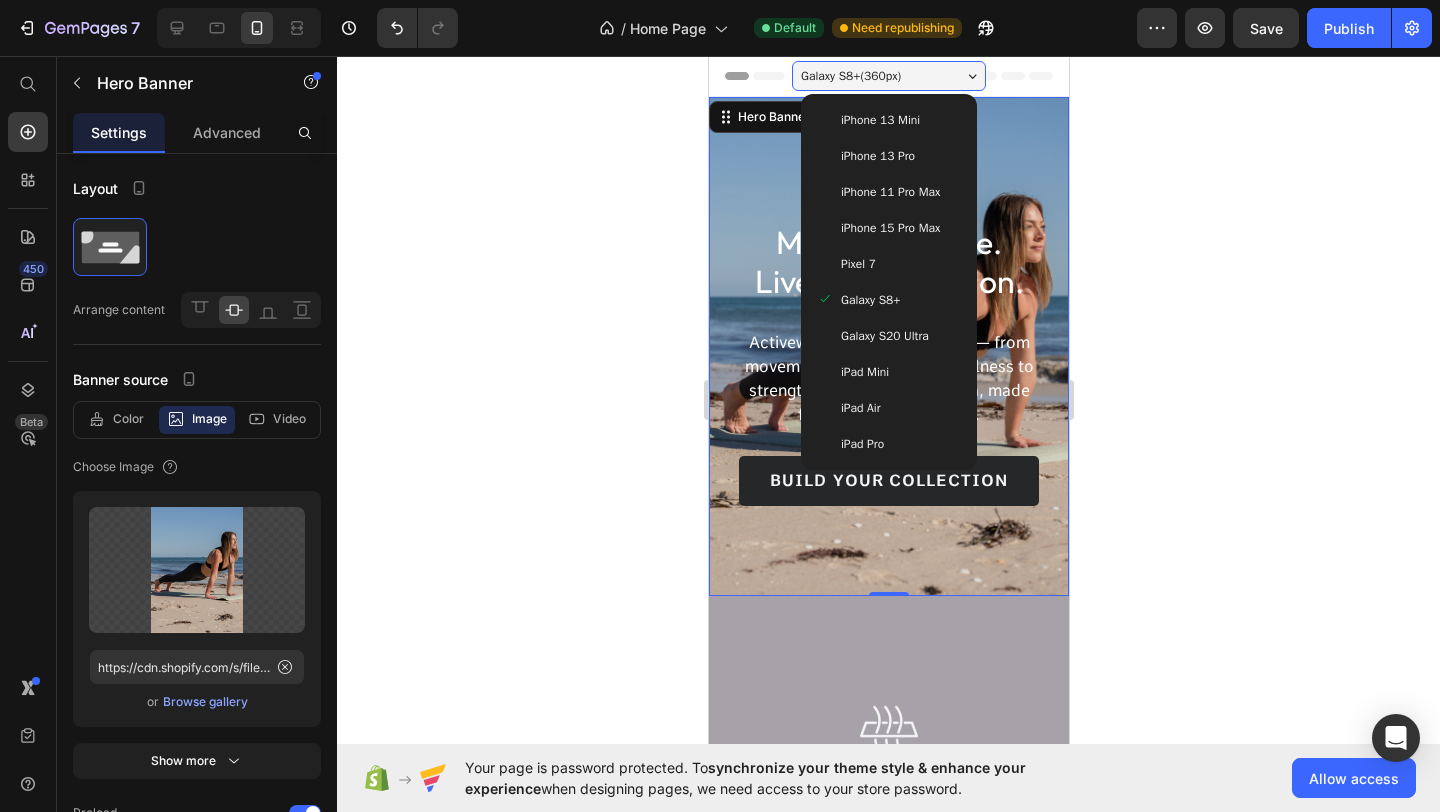 click on "iPhone 15 Pro Max" at bounding box center [889, 228] 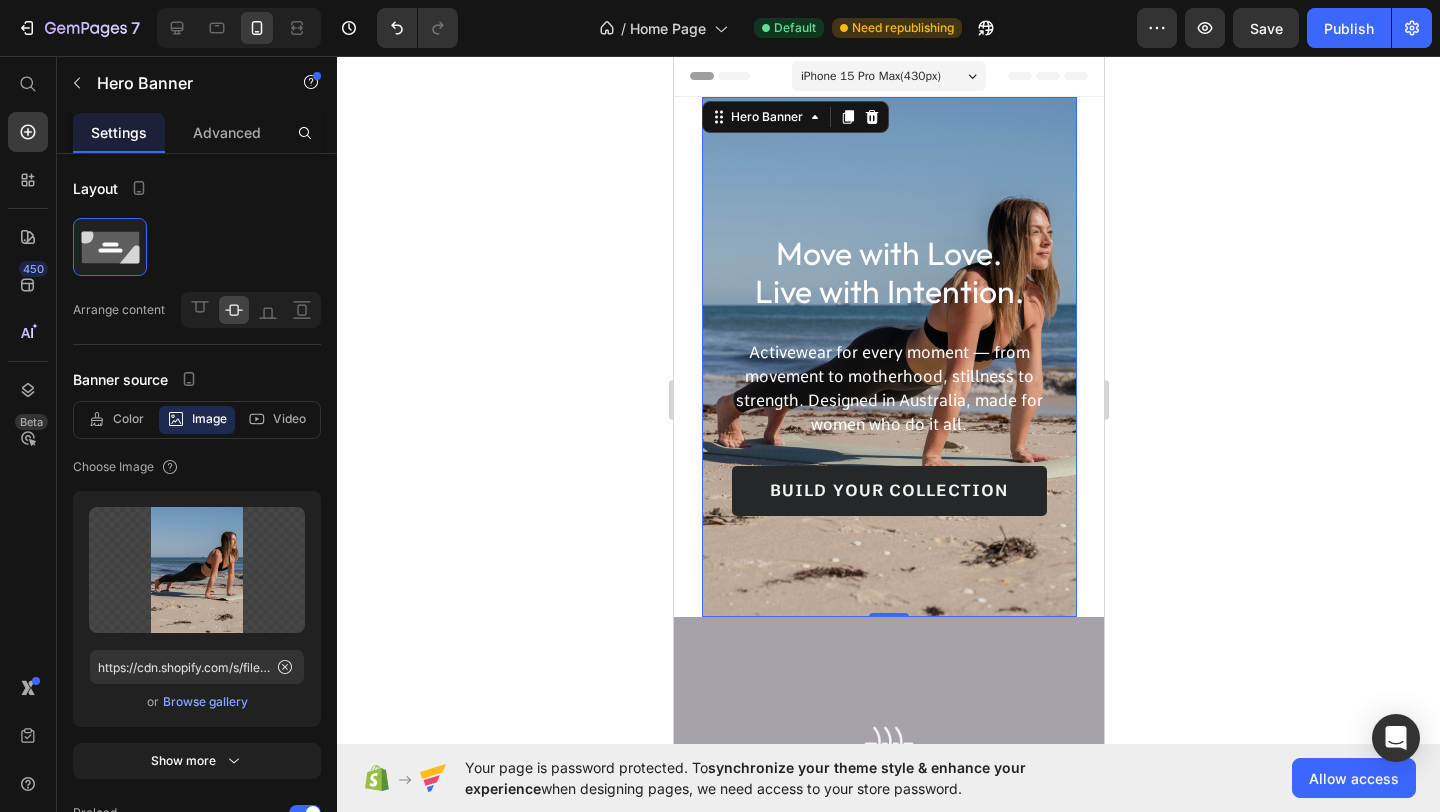click on "iPhone 15 Pro Max  ( 430 px)" at bounding box center [870, 76] 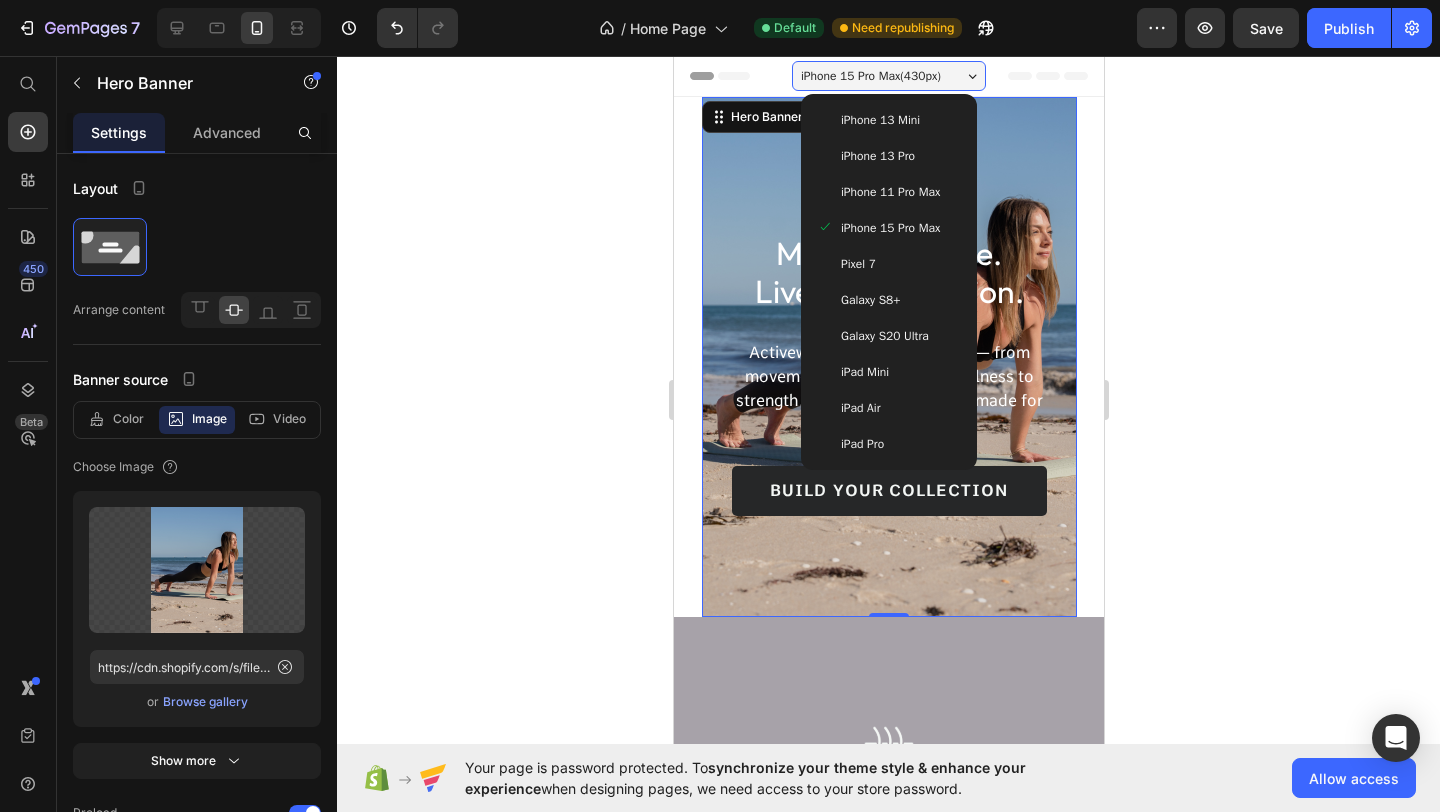 click on "iPhone 11 Pro Max" at bounding box center [889, 192] 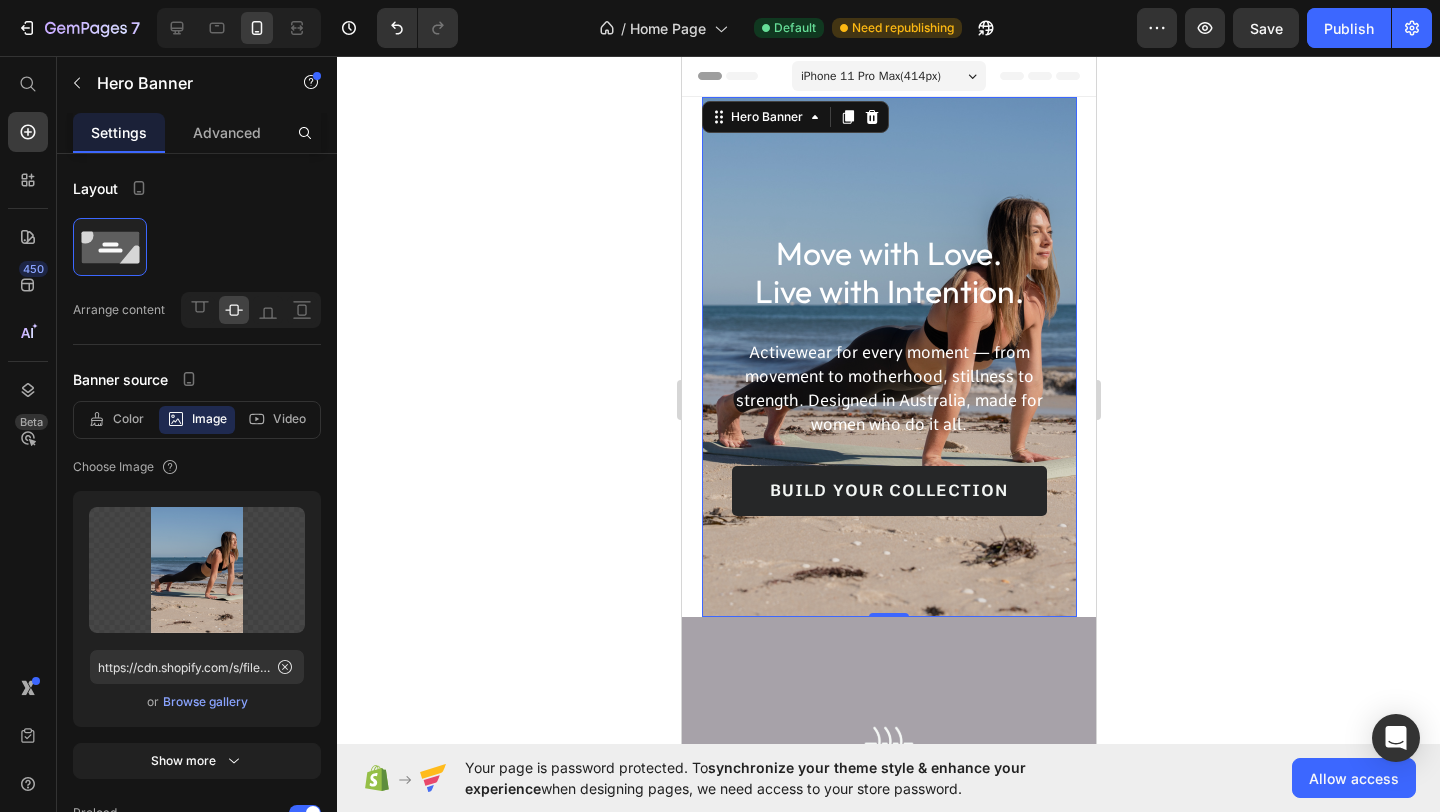 click on "iPhone 11 Pro Max  ( 414 px)" at bounding box center [870, 76] 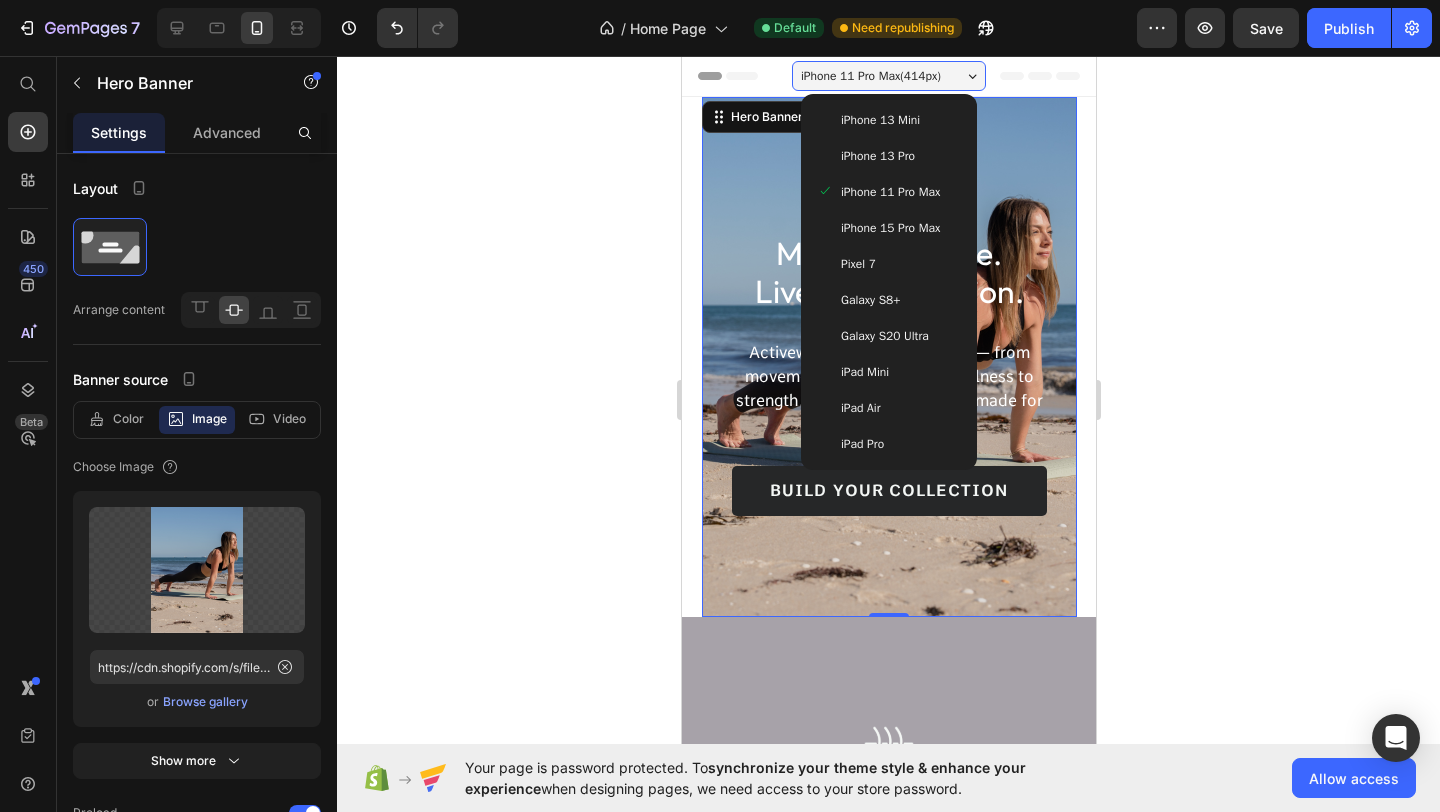 click on "iPhone 13 Mini" at bounding box center [888, 120] 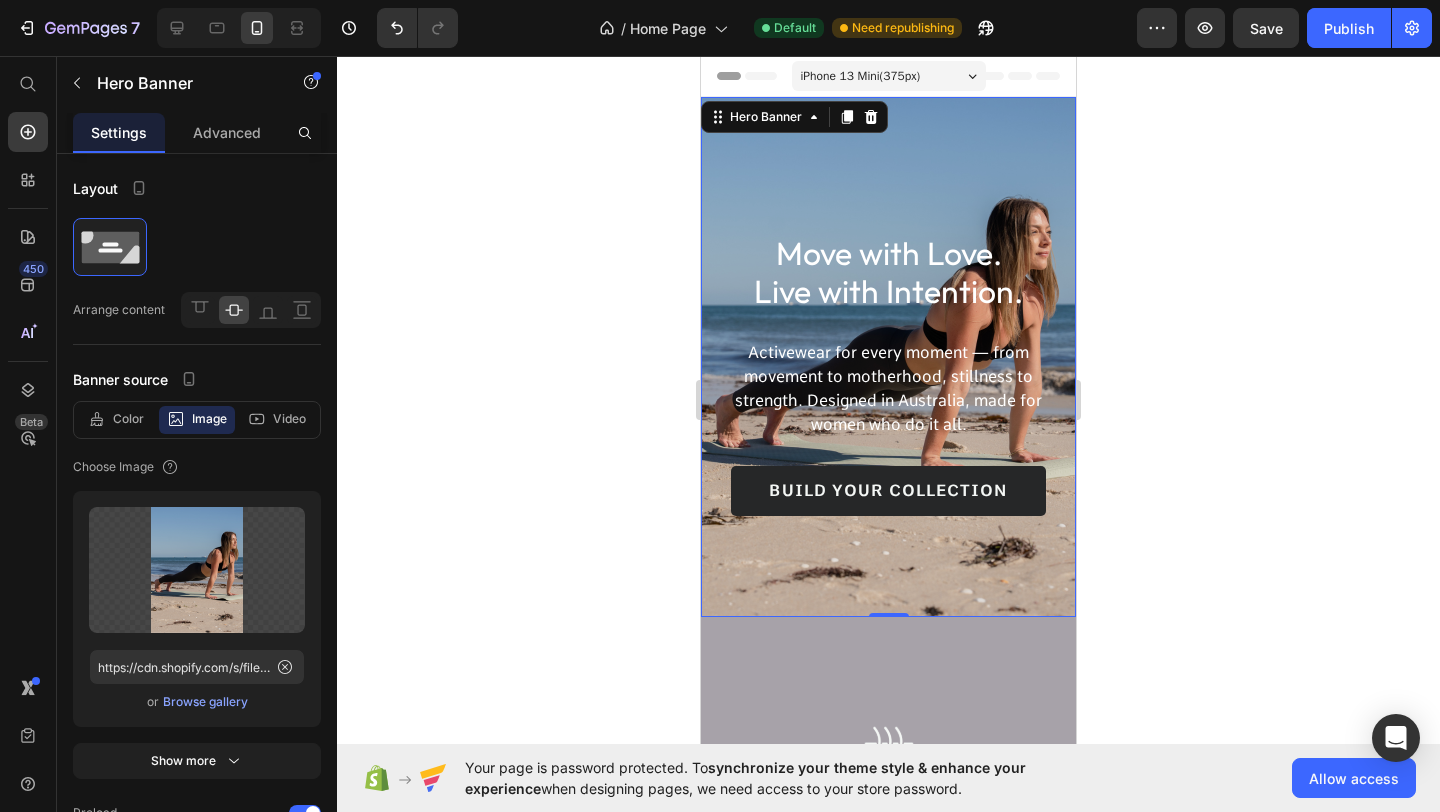 click on "iPhone 13 Mini  ( 375 px)" at bounding box center [889, 76] 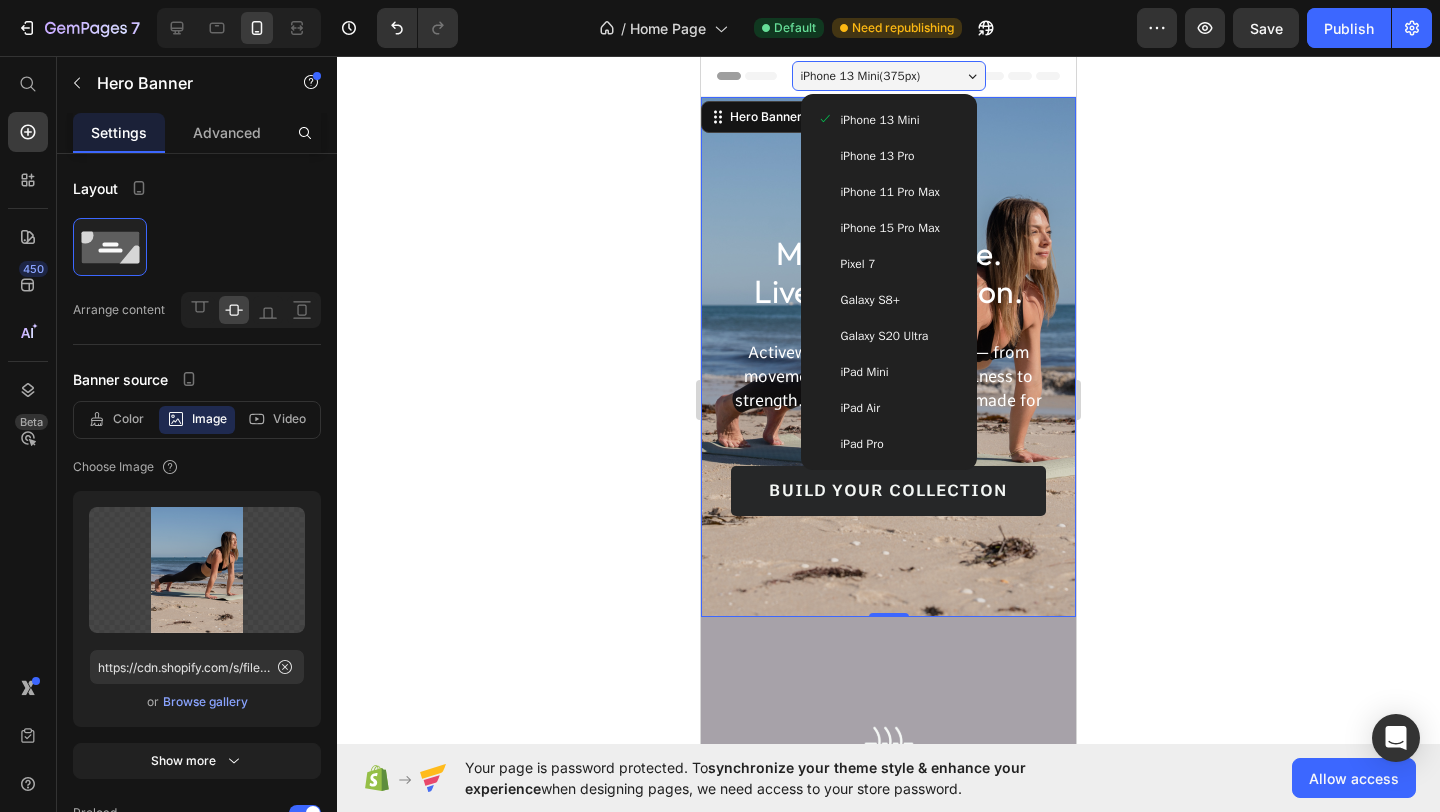 click on "iPhone 13 Pro" at bounding box center (889, 156) 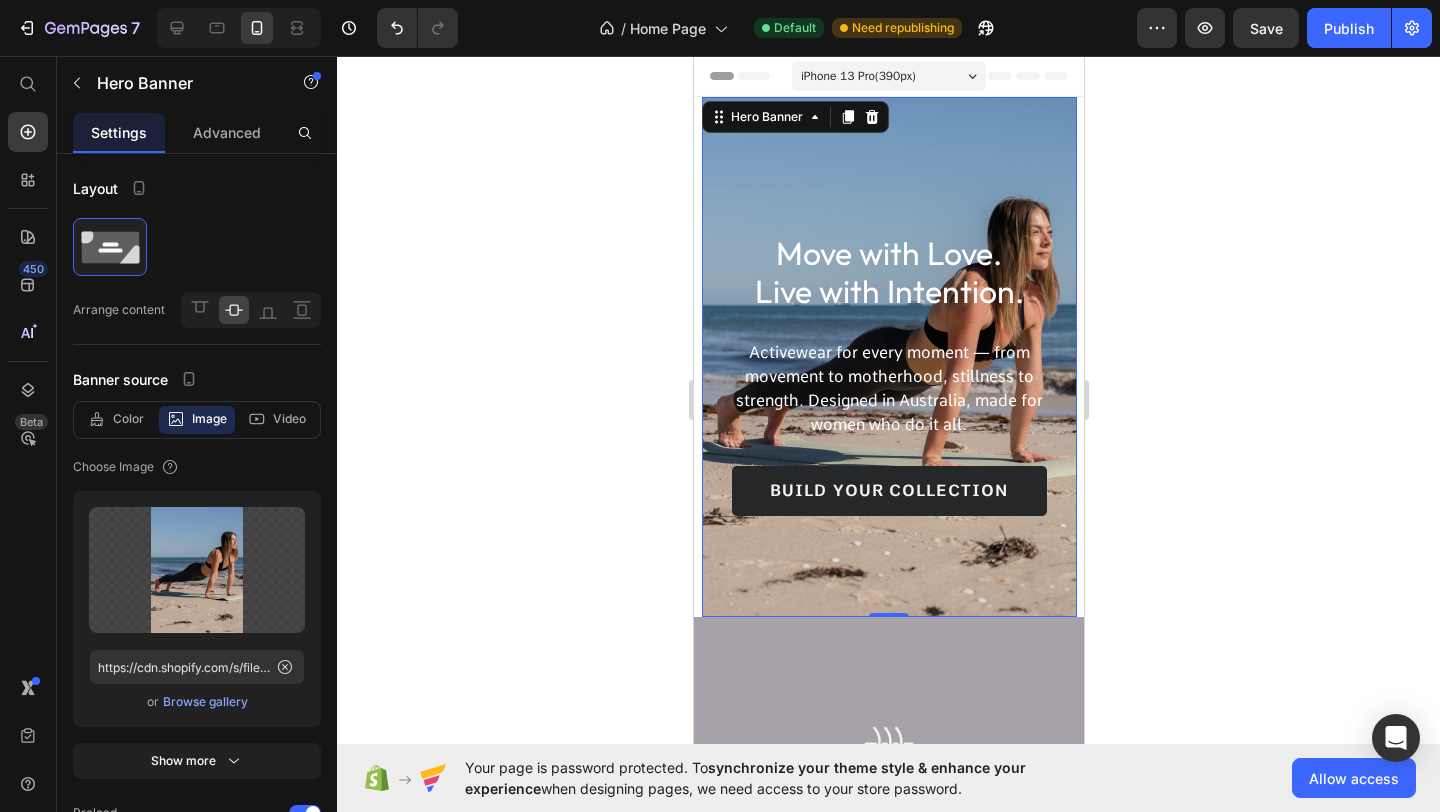 click at bounding box center (888, 357) 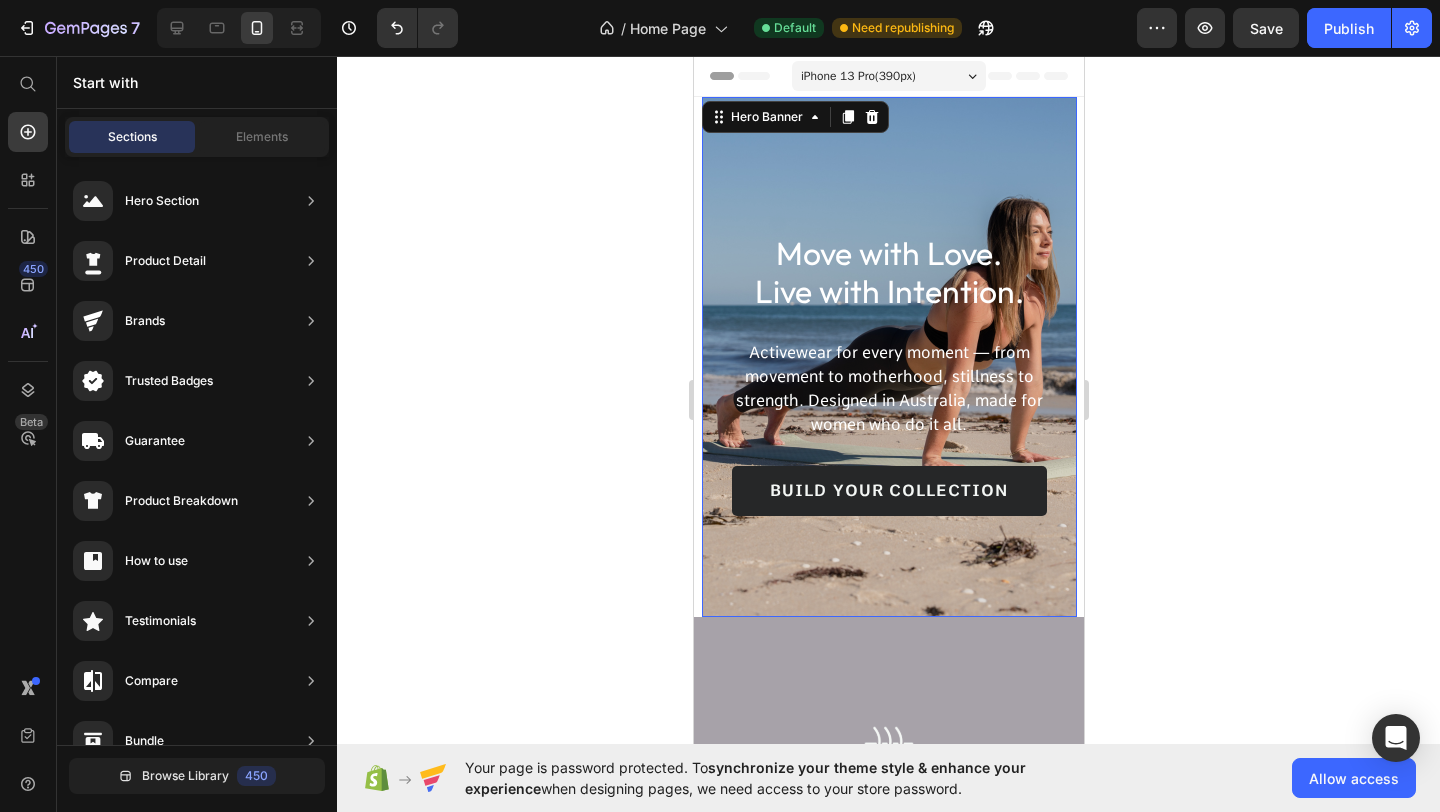 click at bounding box center [888, 357] 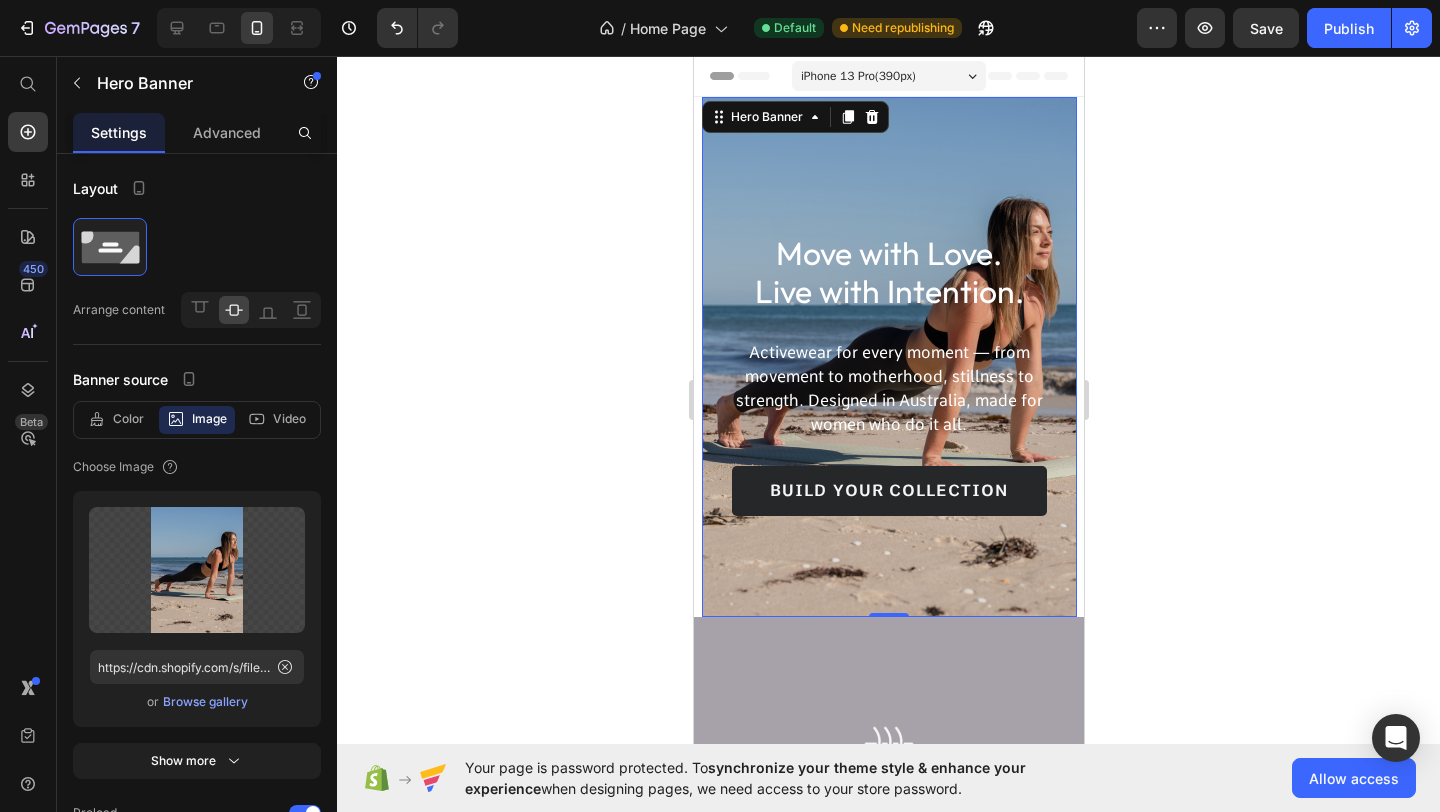 click 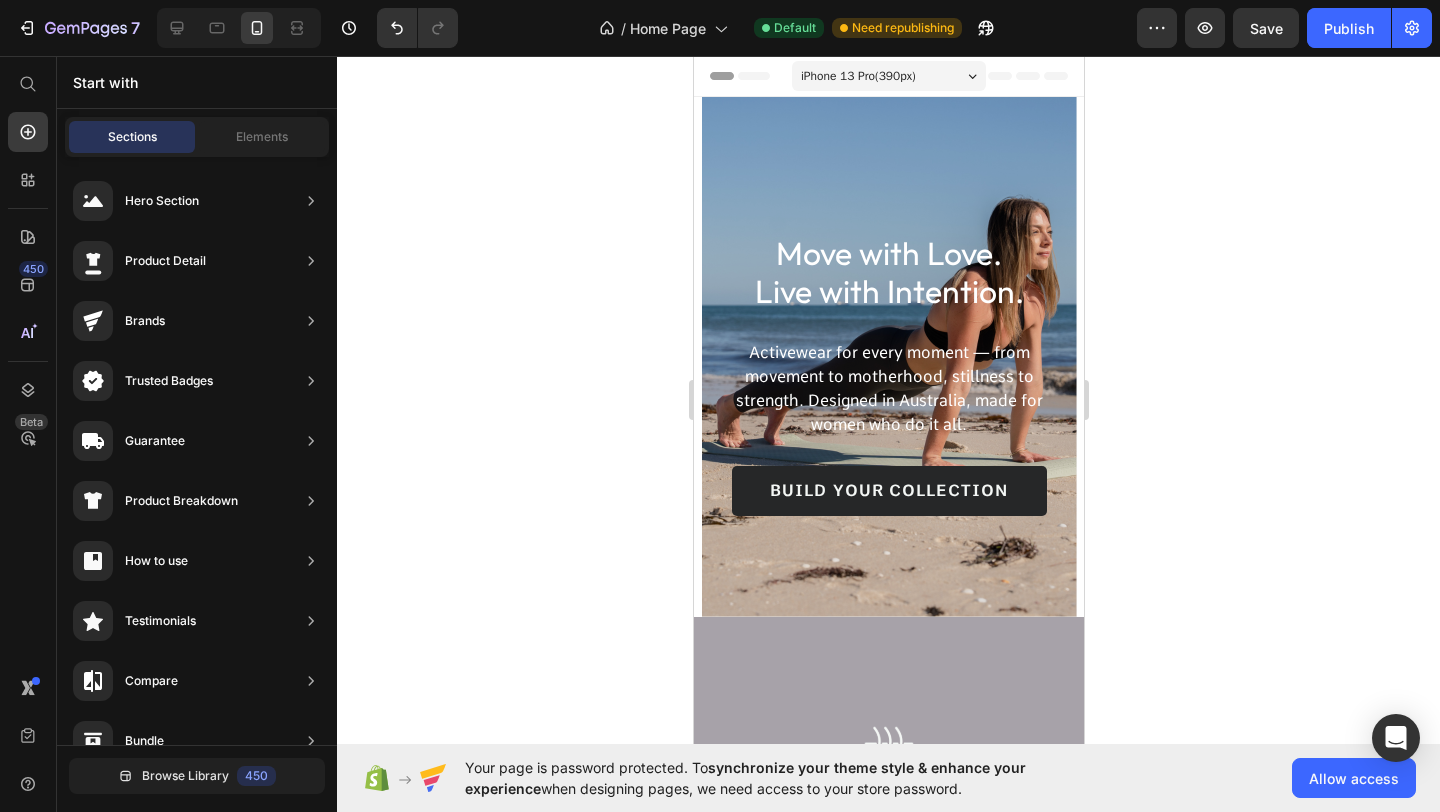 click 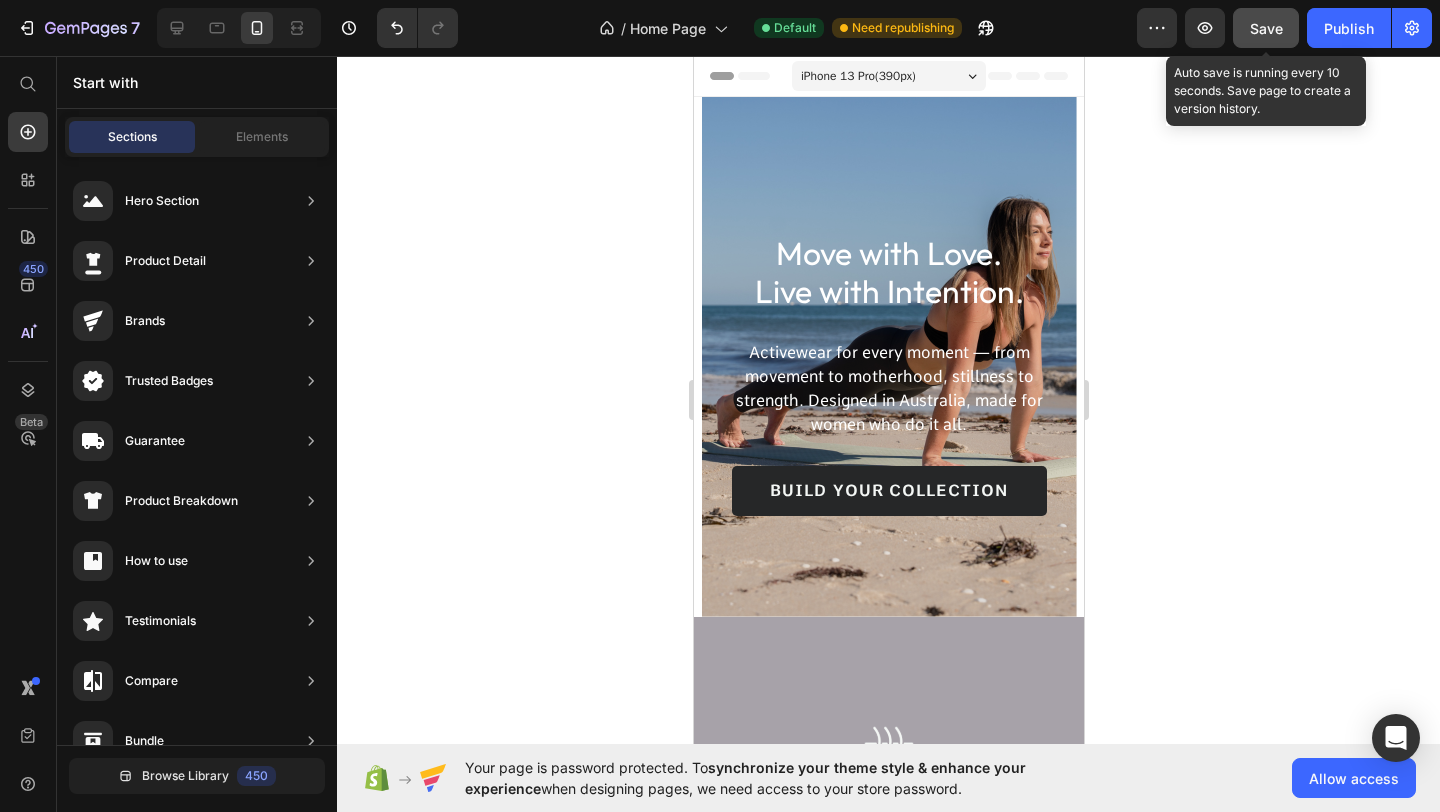 click on "Save" at bounding box center [1266, 28] 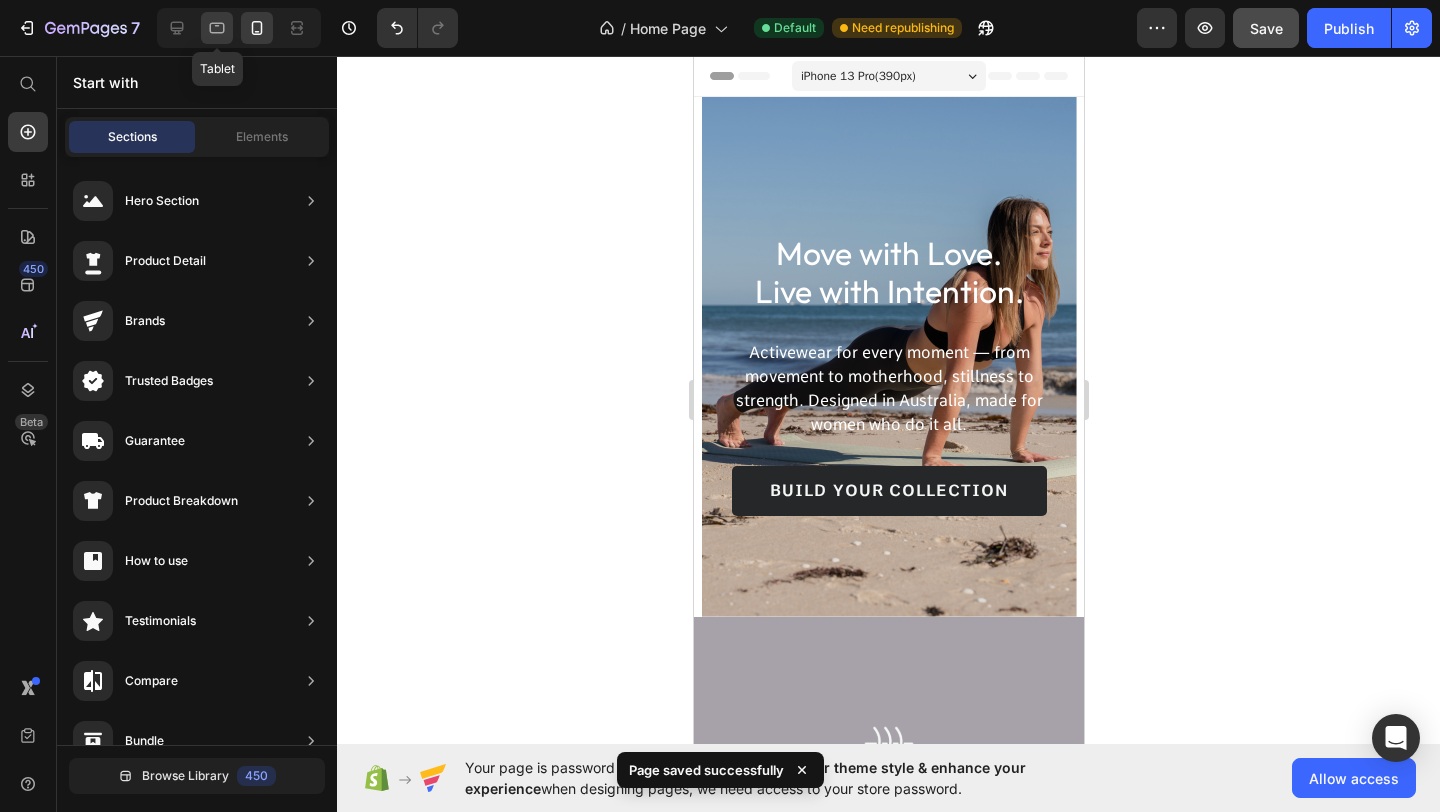 click 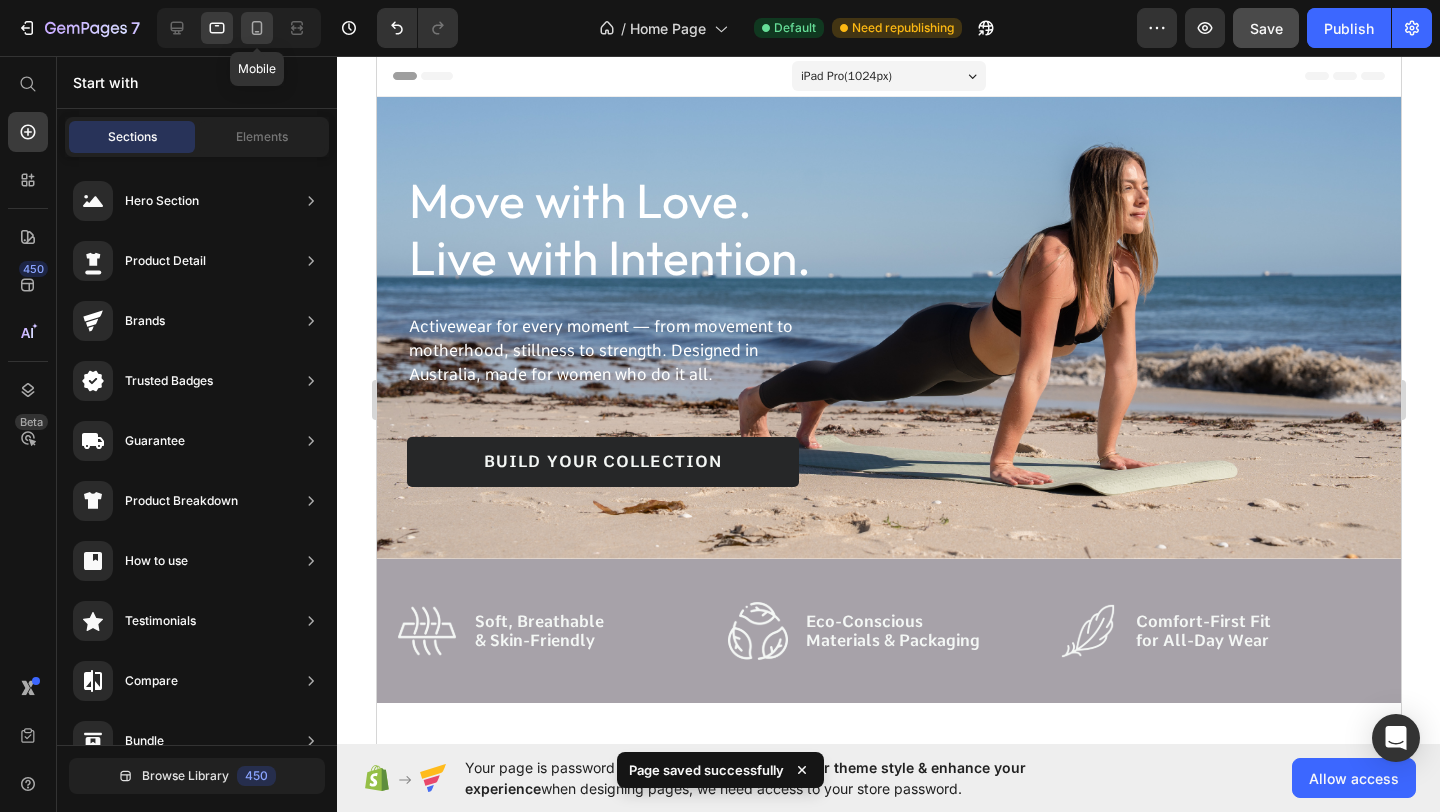 click 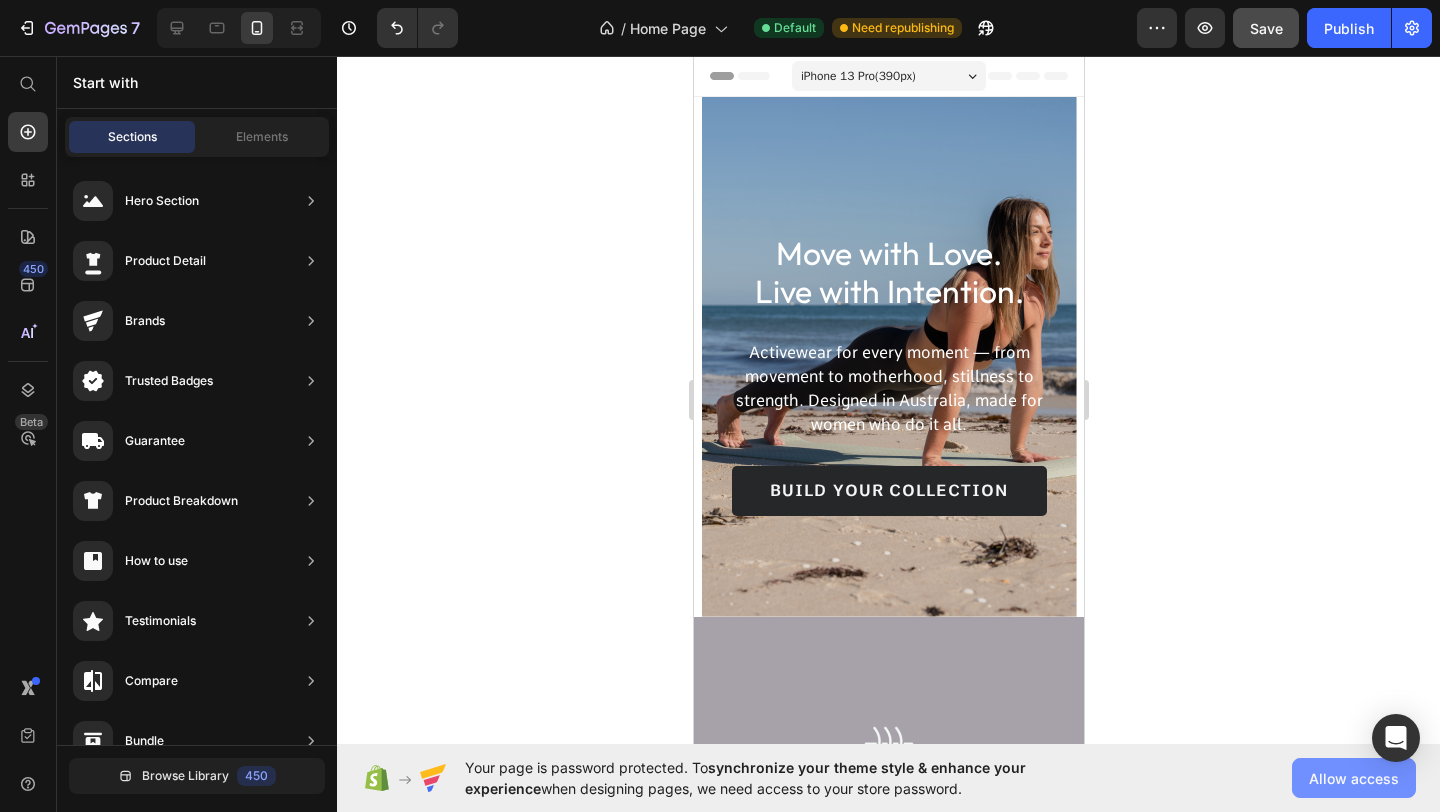 click on "Allow access" 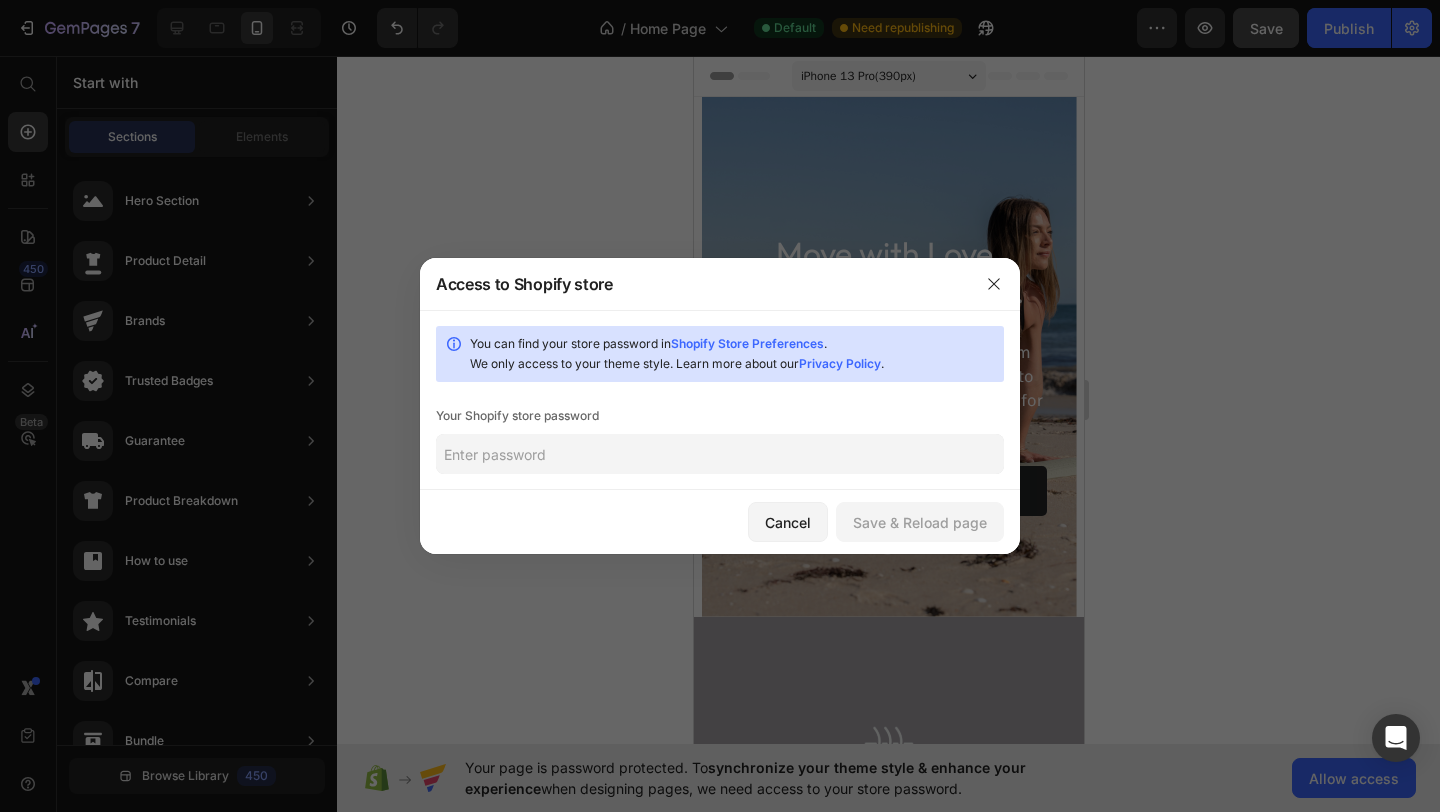 click 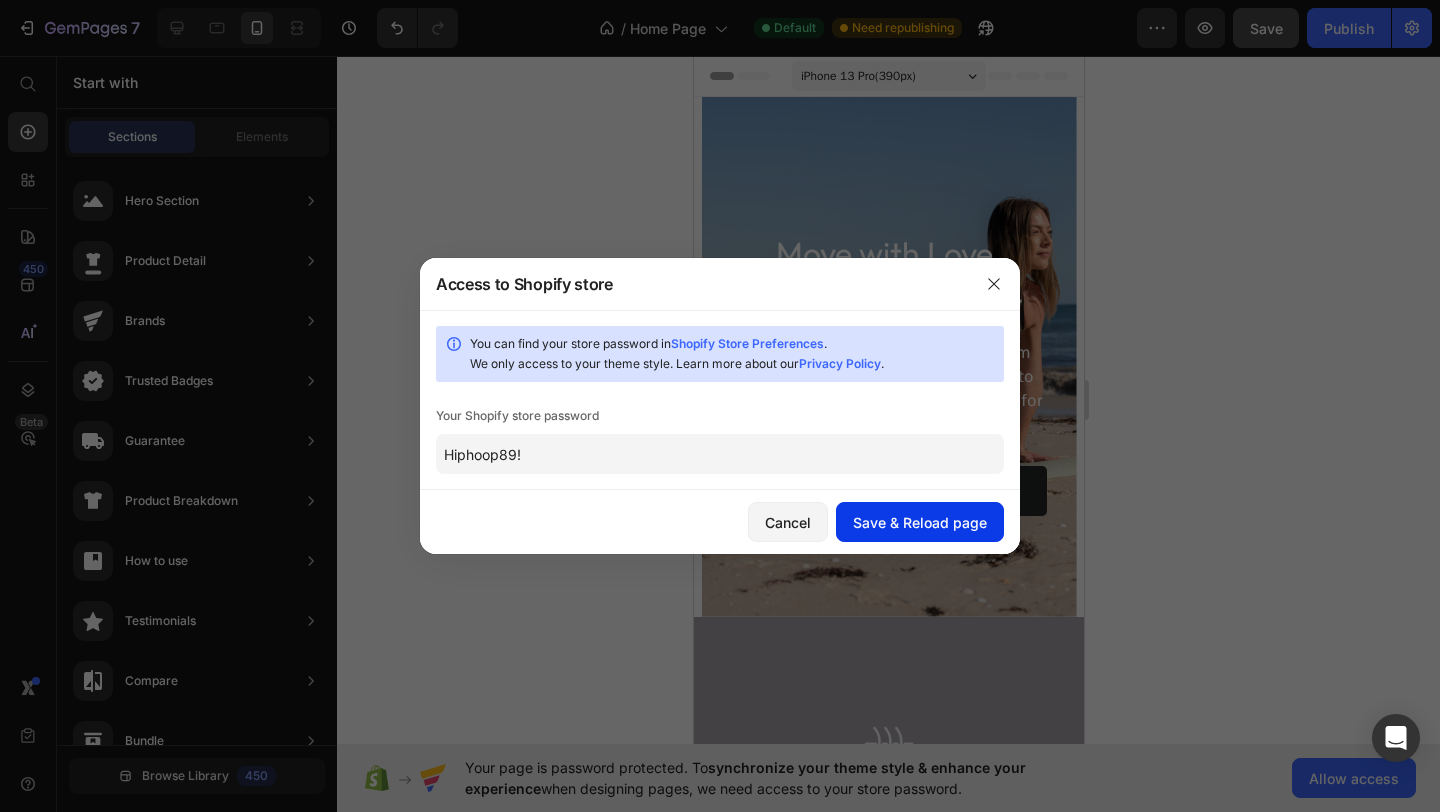 type on "Hiphoop89!" 